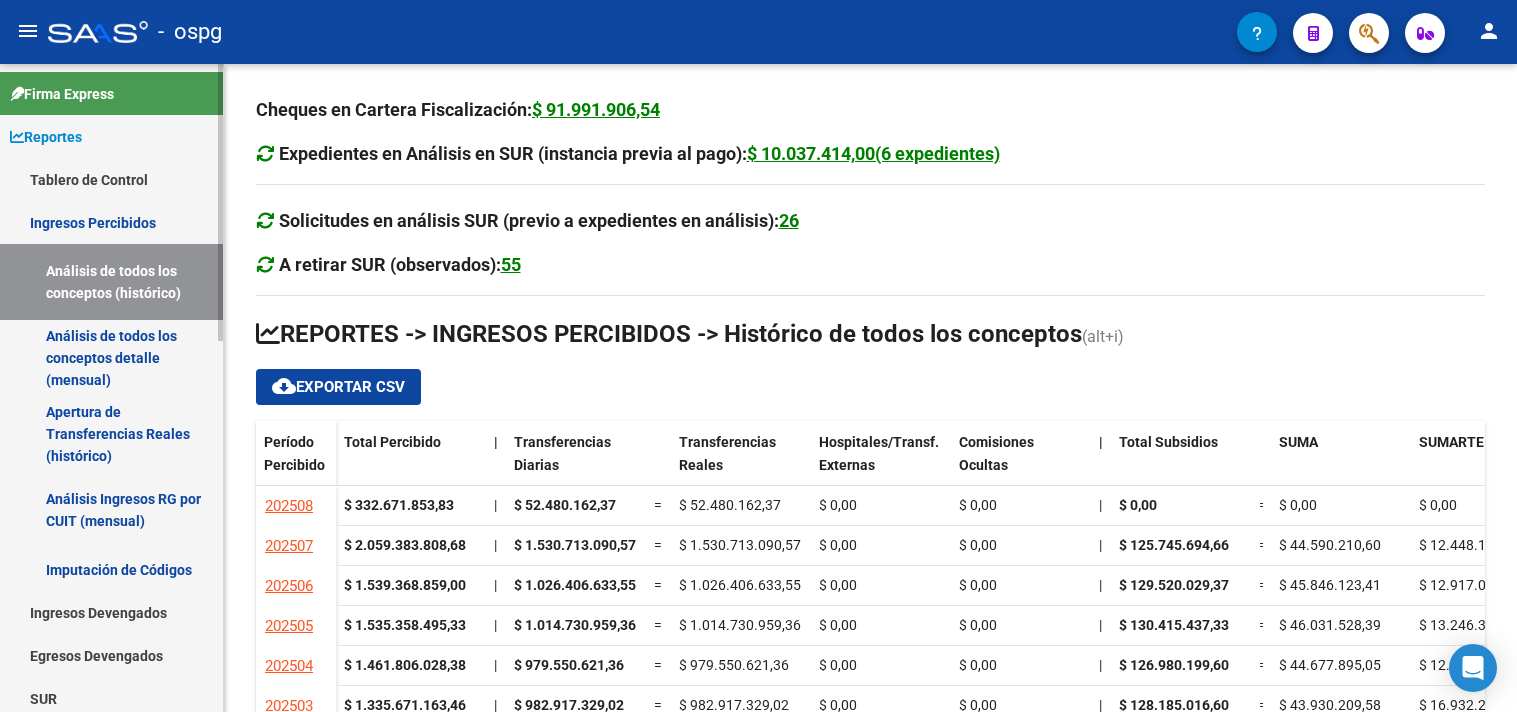 scroll, scrollTop: 0, scrollLeft: 0, axis: both 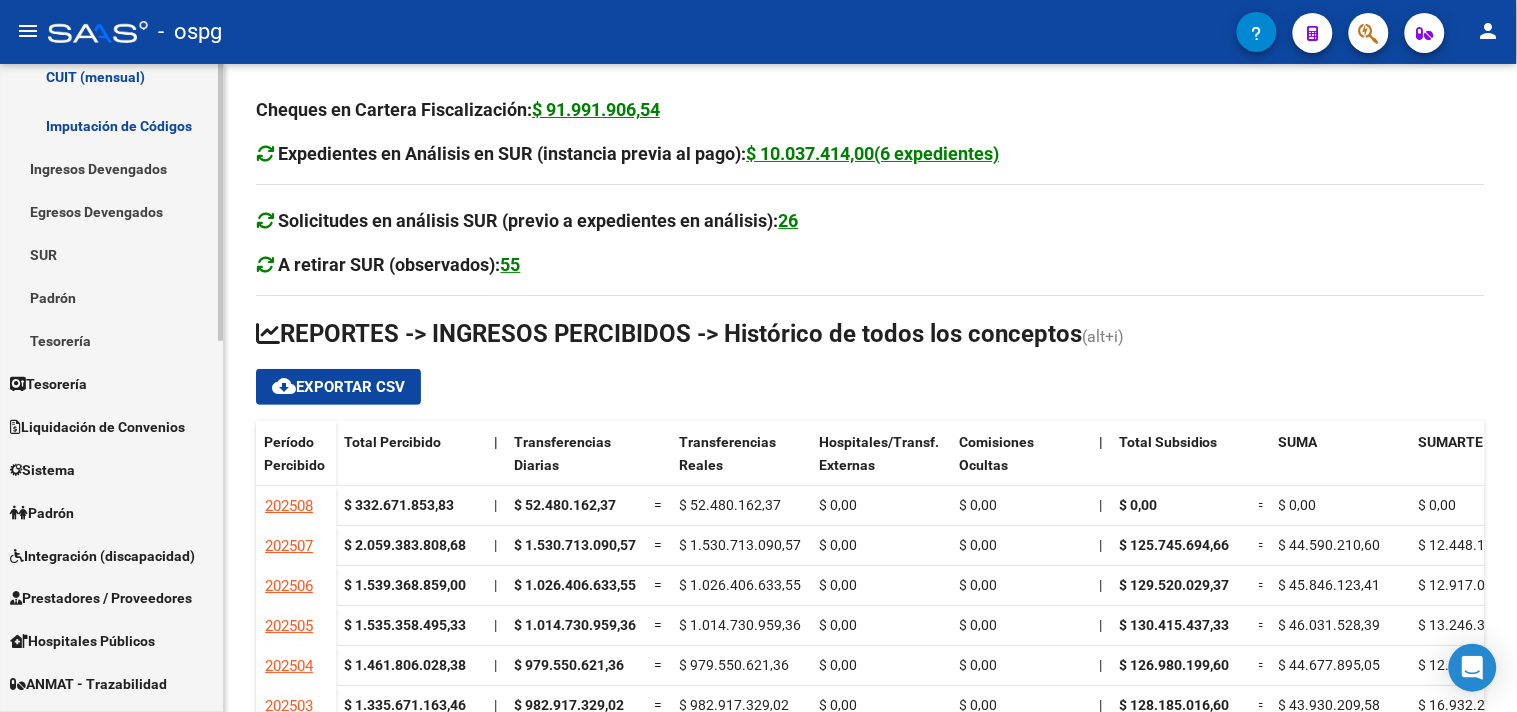 click on "Padrón" at bounding box center [42, 513] 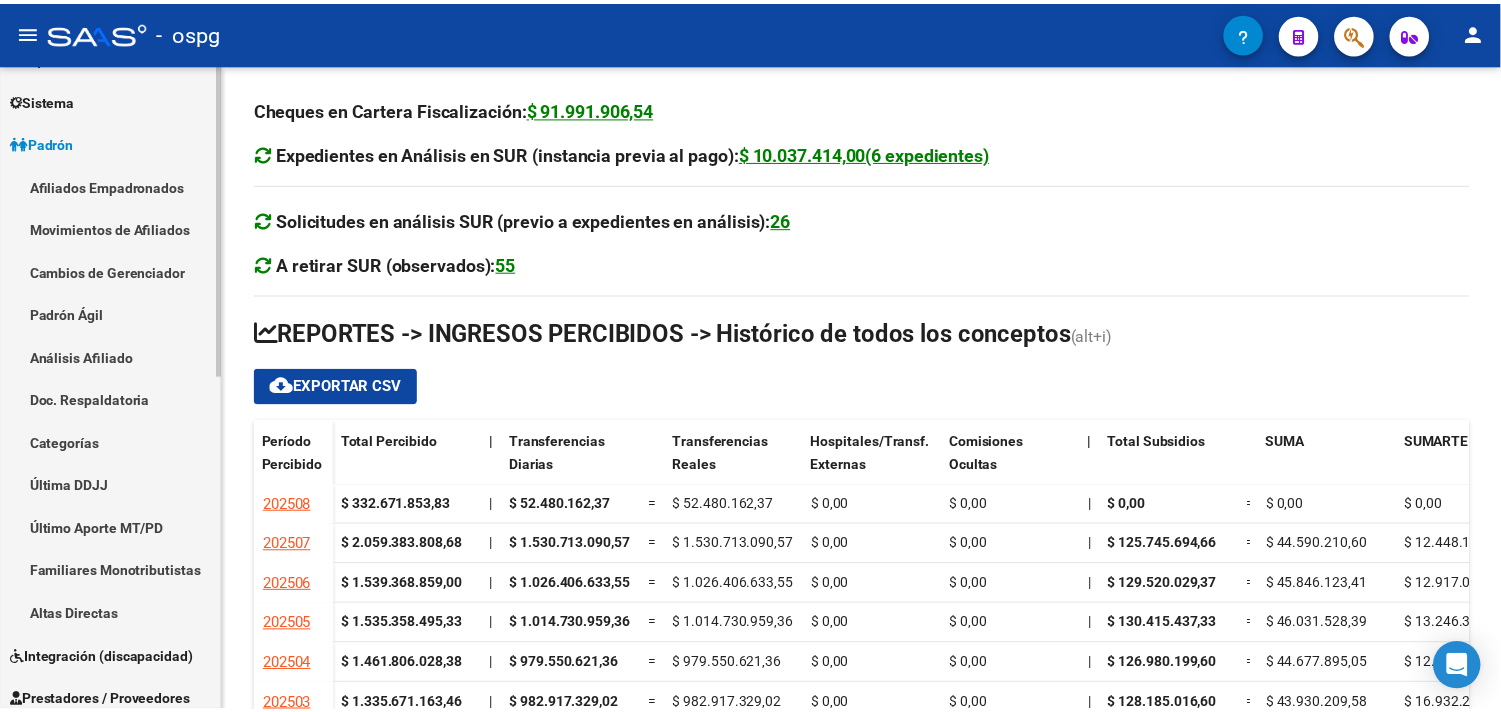 scroll, scrollTop: 111, scrollLeft: 0, axis: vertical 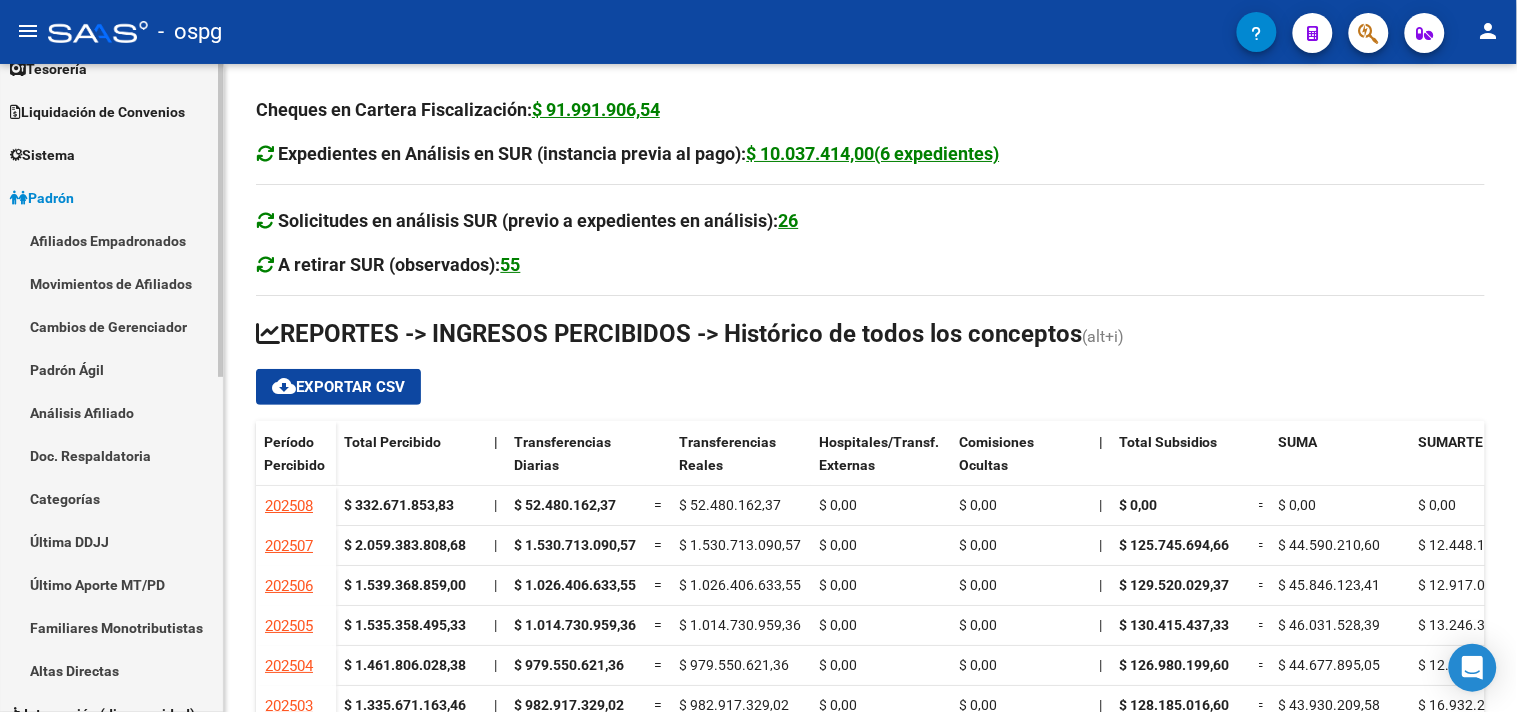 click on "Análisis Afiliado" at bounding box center [111, 412] 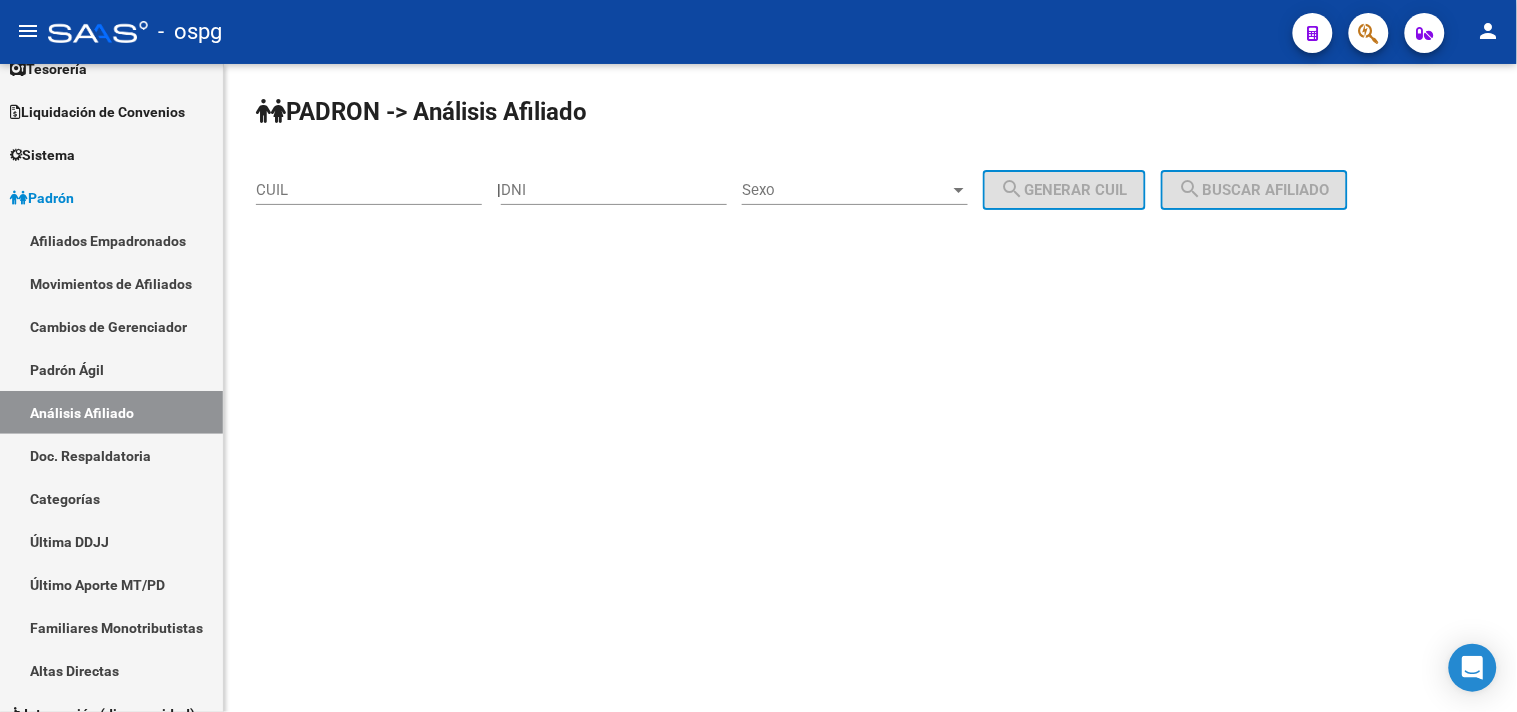click on "DNI" 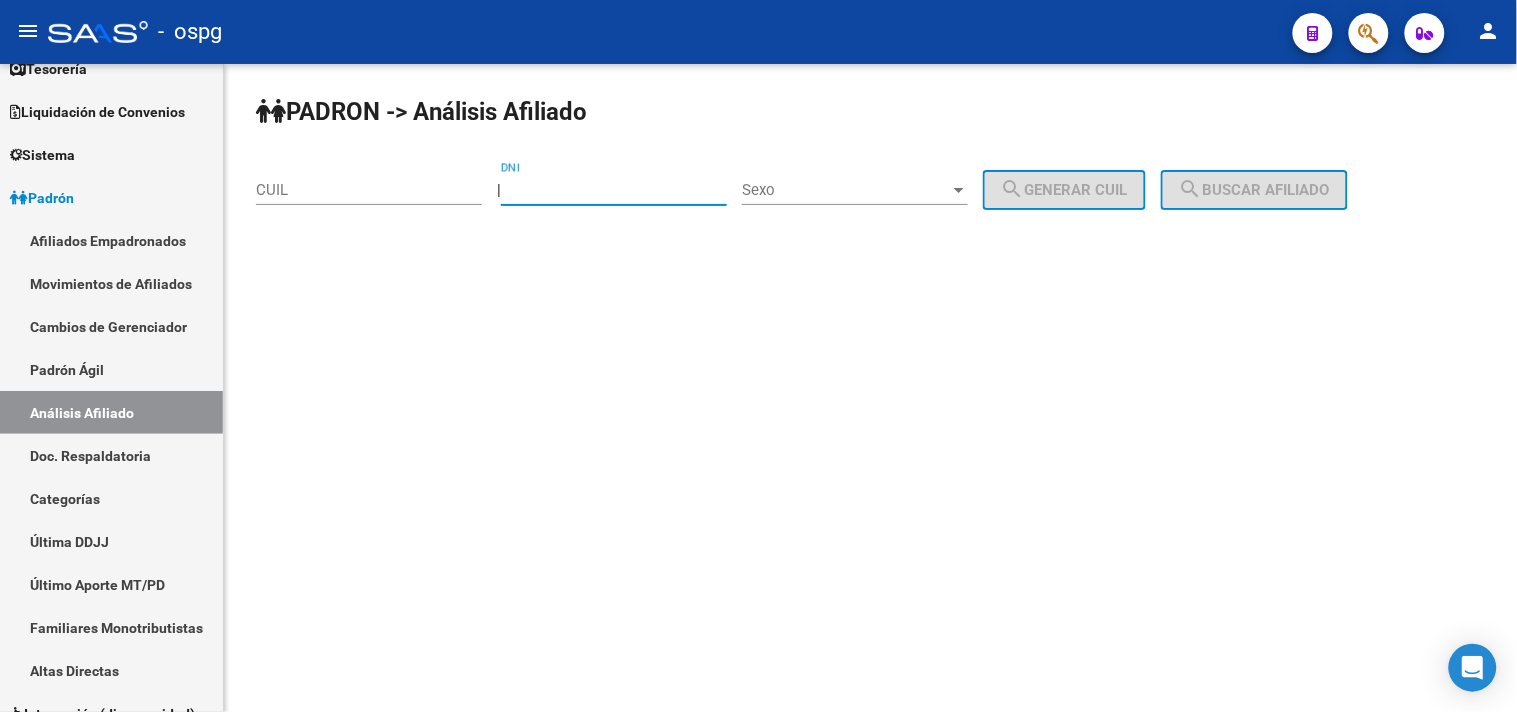 click on "DNI" 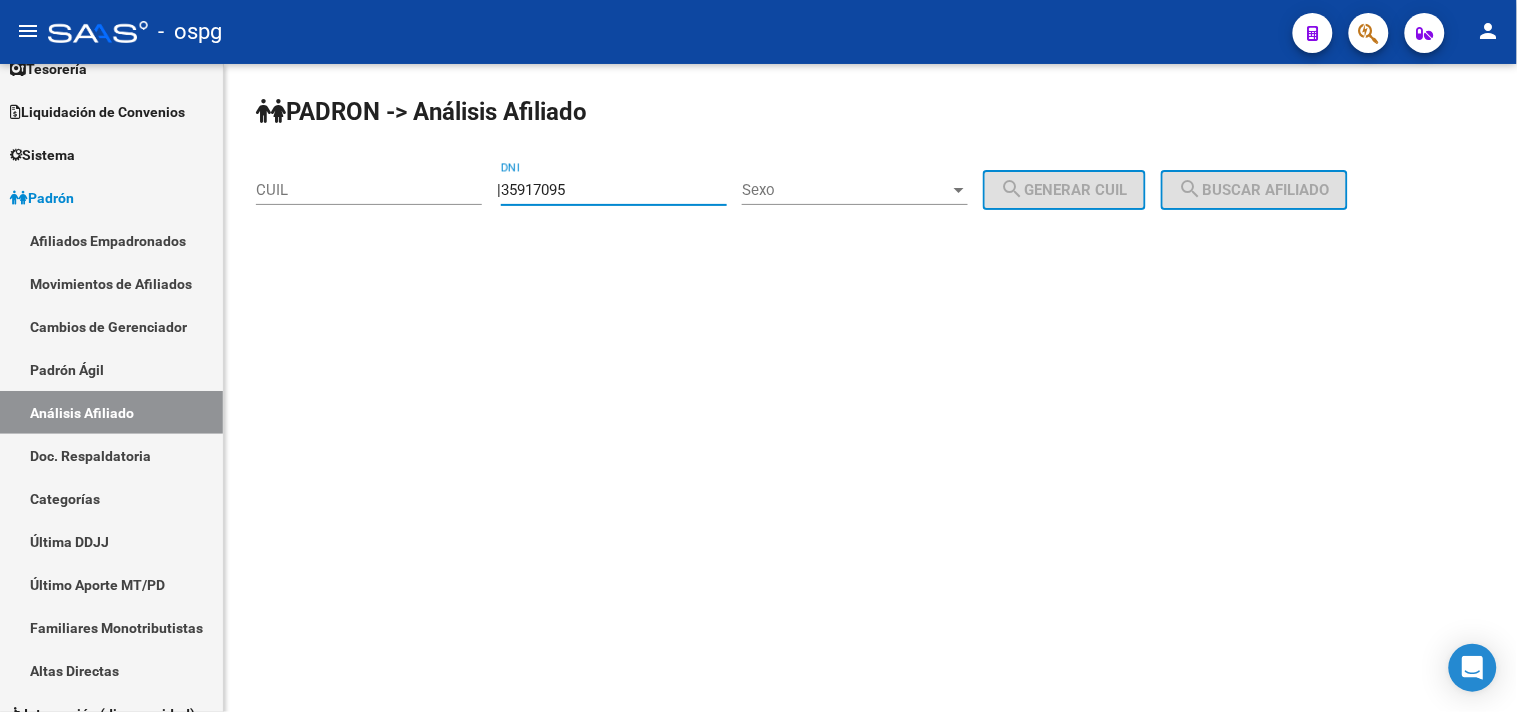 type on "35917095" 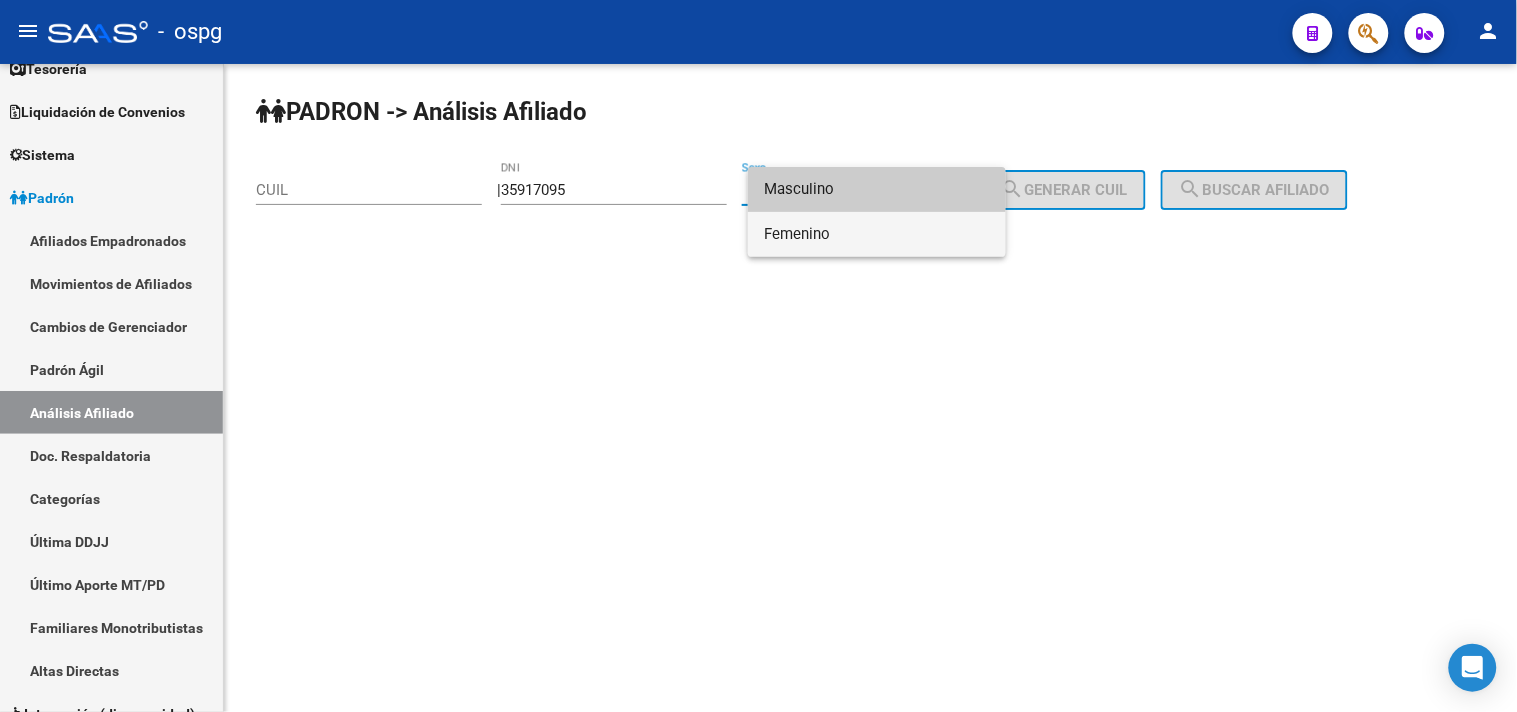 click on "Femenino" at bounding box center [877, 234] 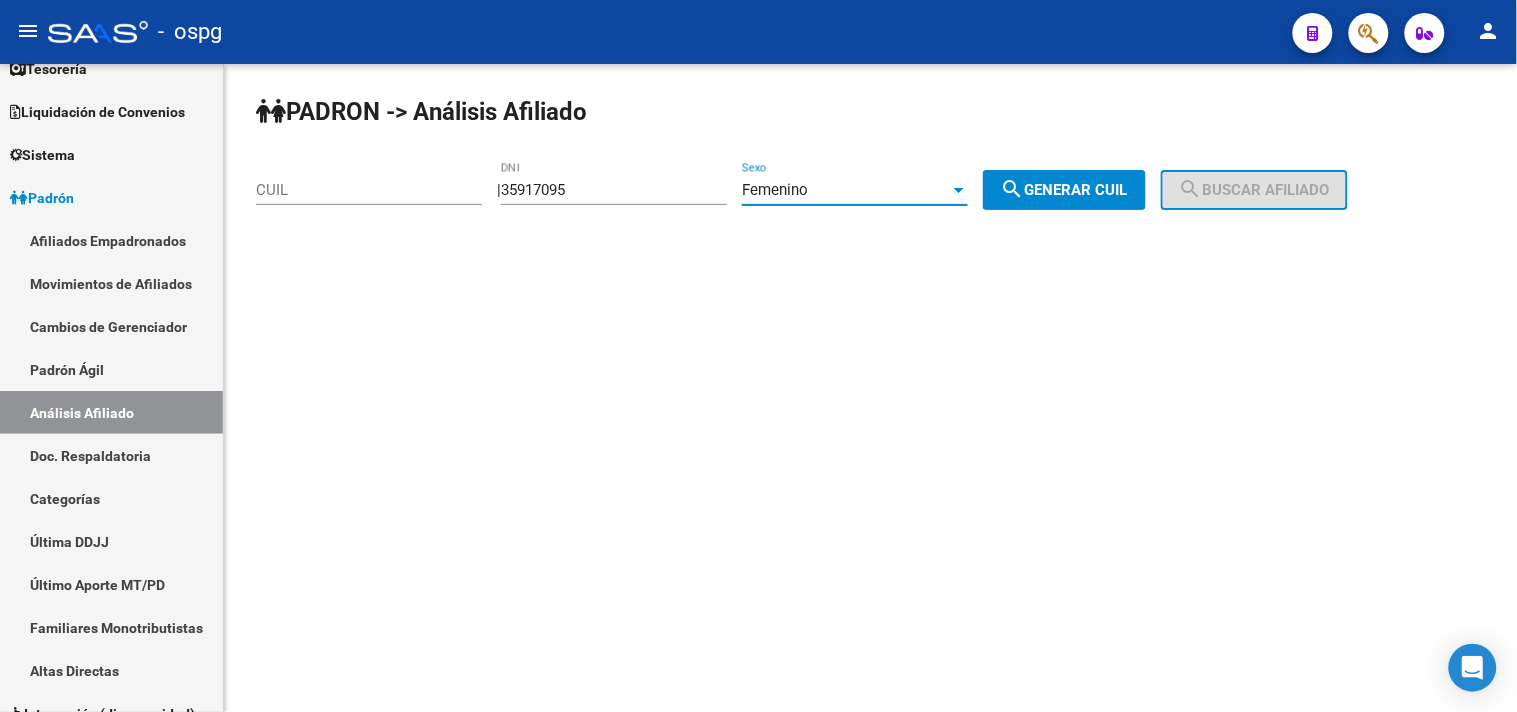click on "search  Generar CUIL" 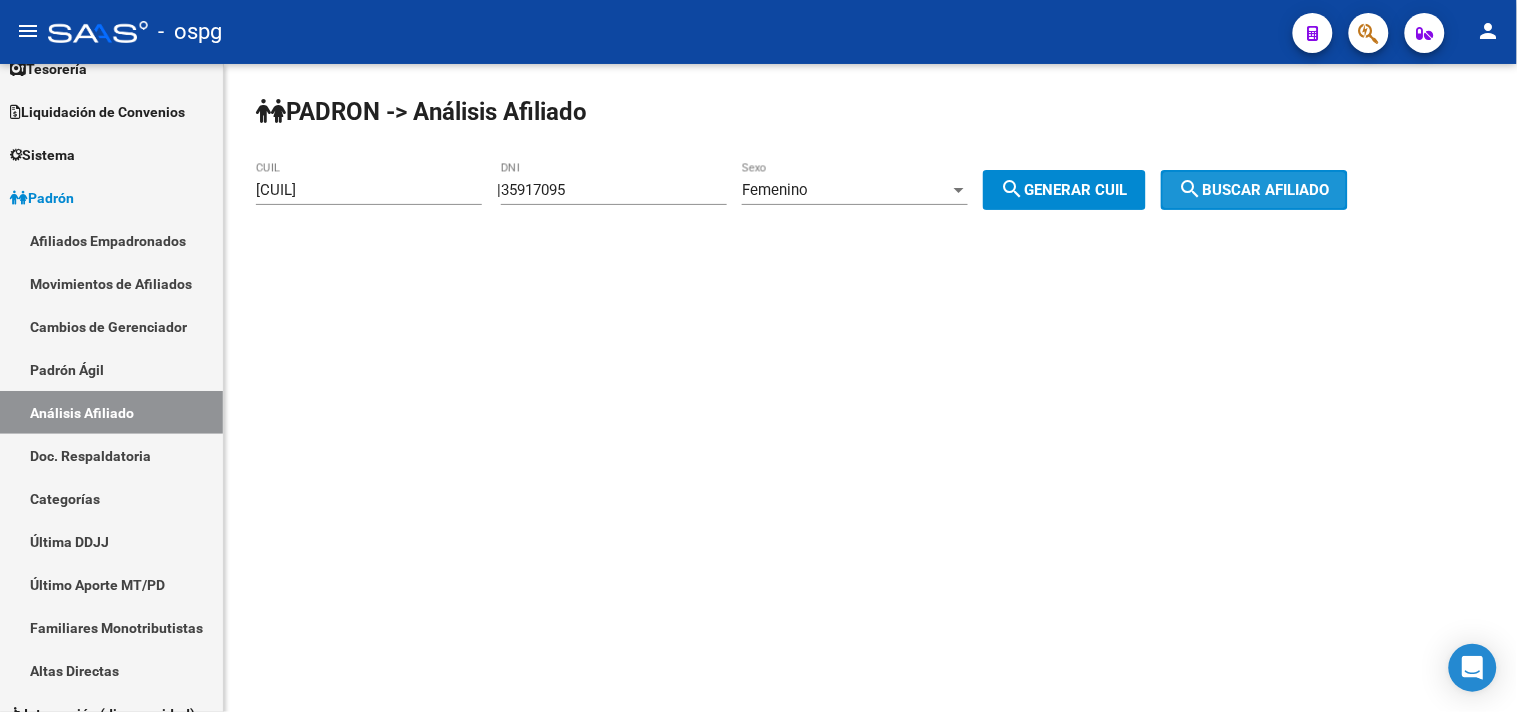 click on "search  Buscar afiliado" 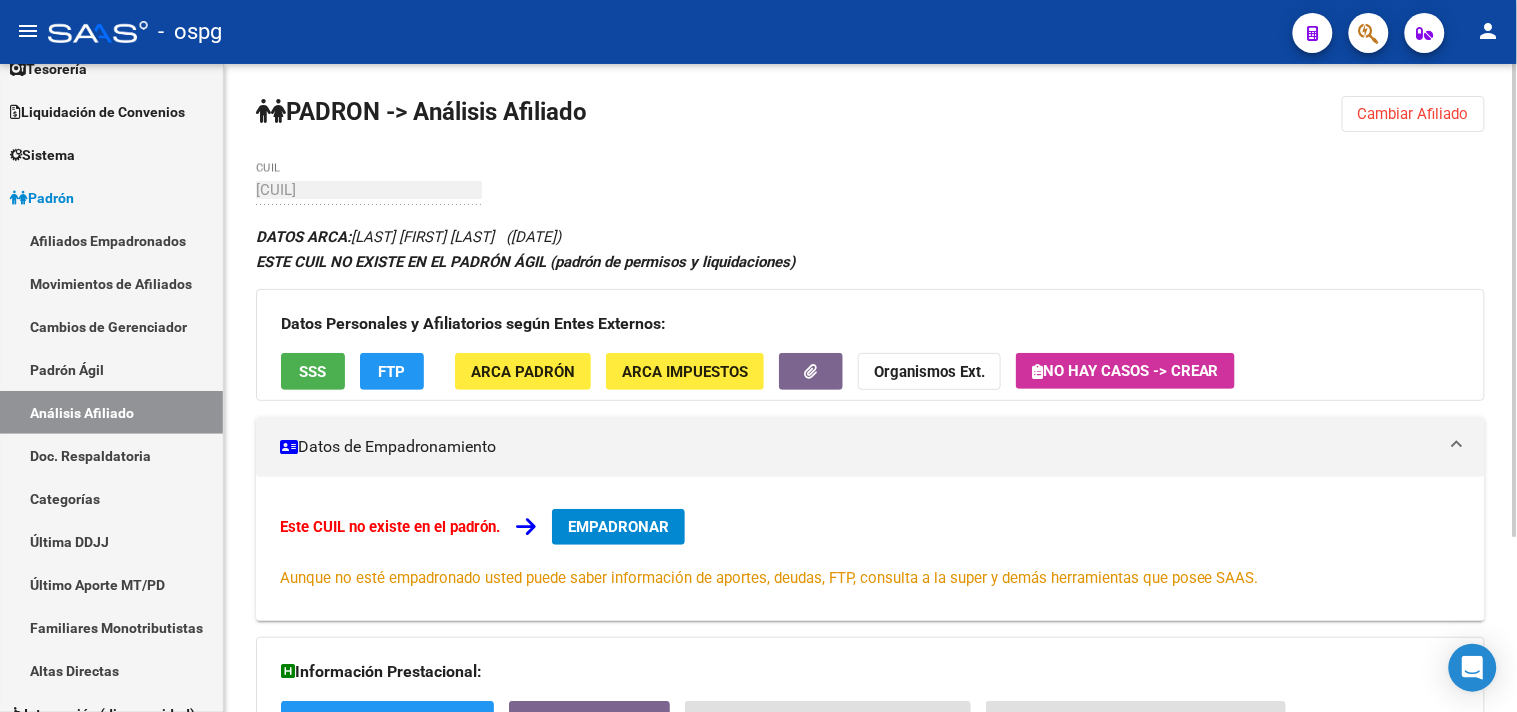 click on "Datos Personales y Afiliatorios según Entes Externos:" 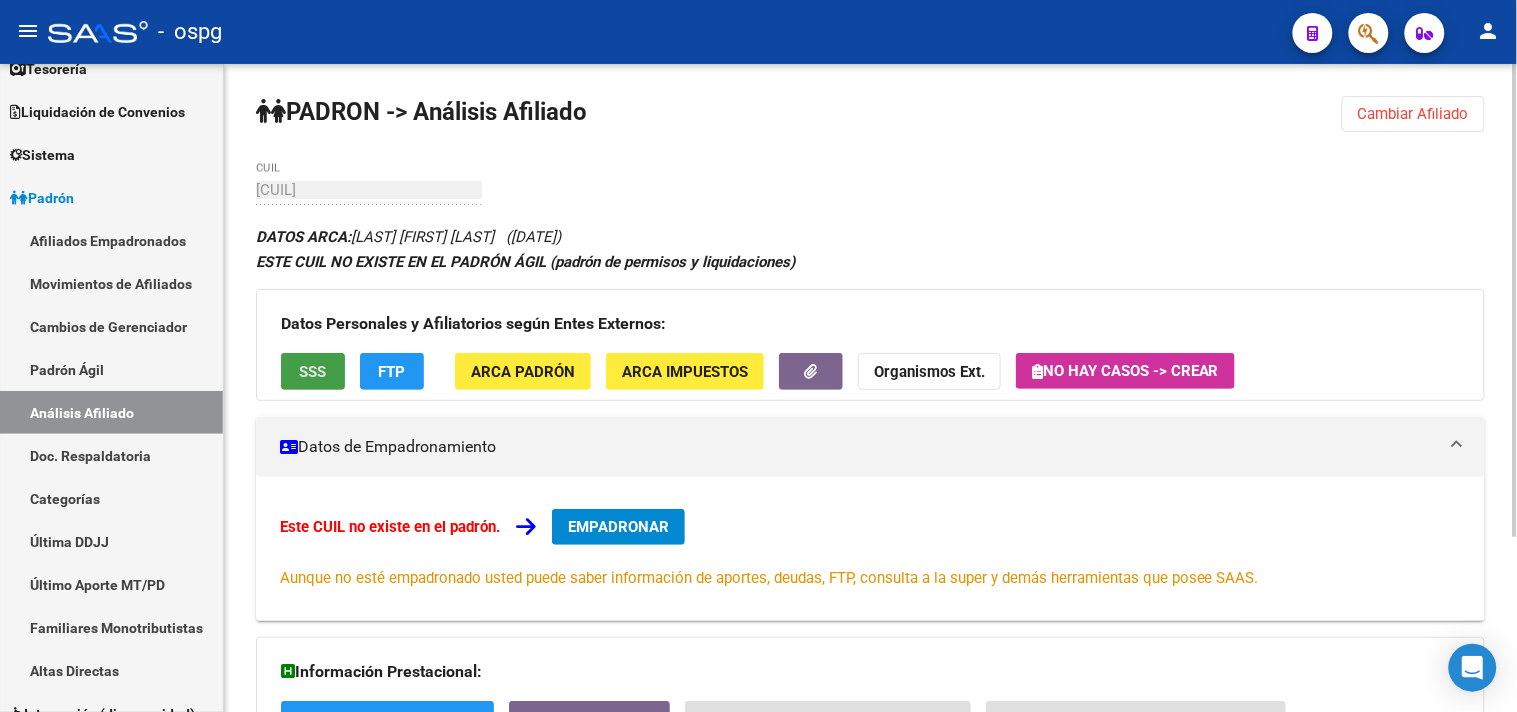 click on "SSS" 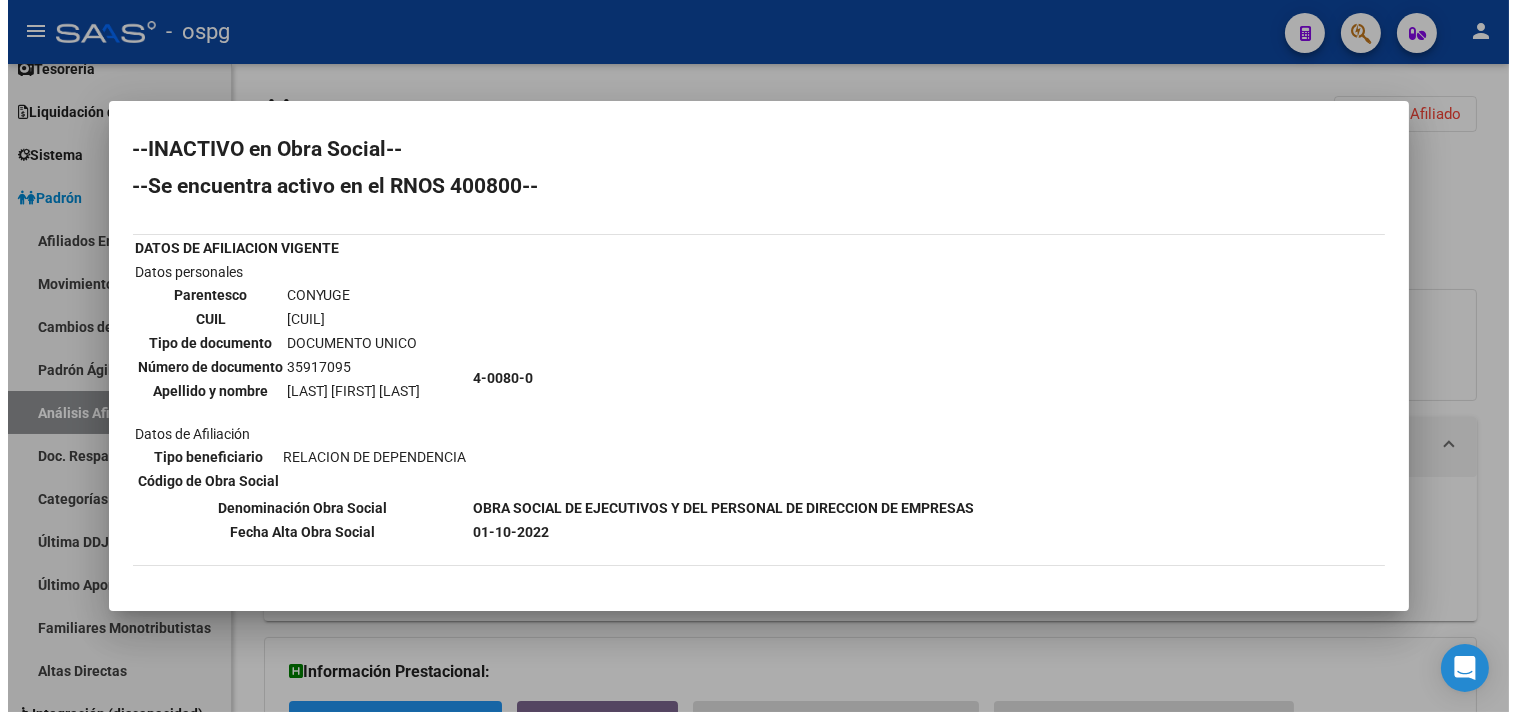 scroll, scrollTop: 111, scrollLeft: 0, axis: vertical 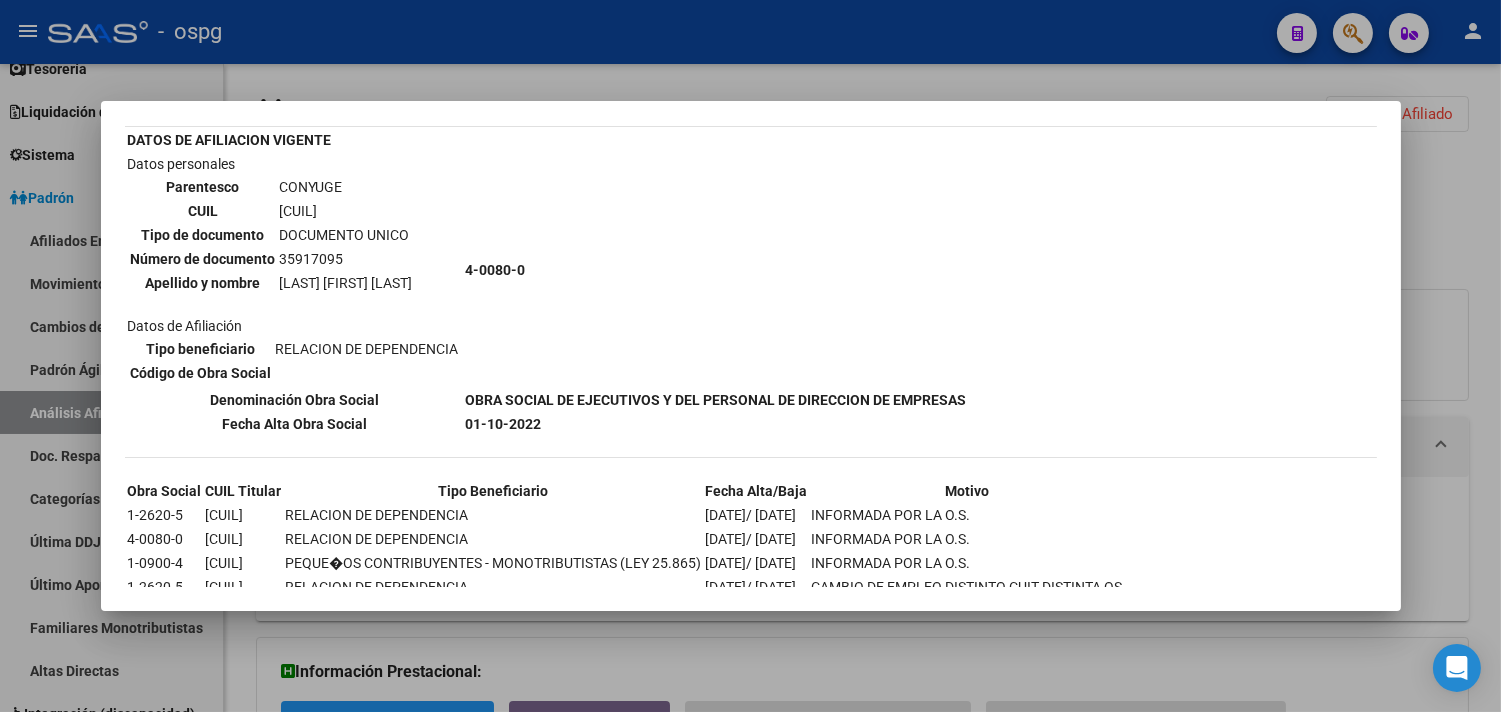 click at bounding box center (750, 356) 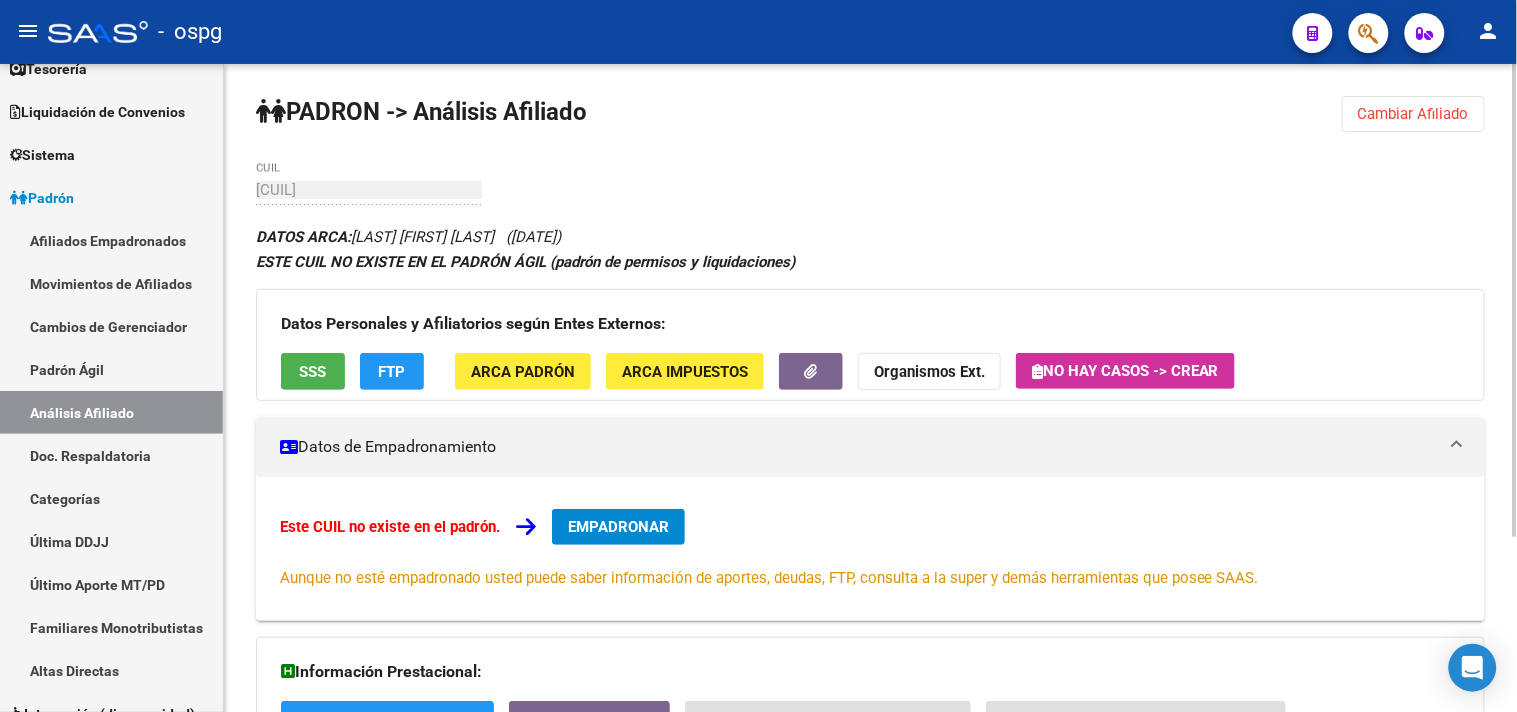 click on "Organismos Ext." 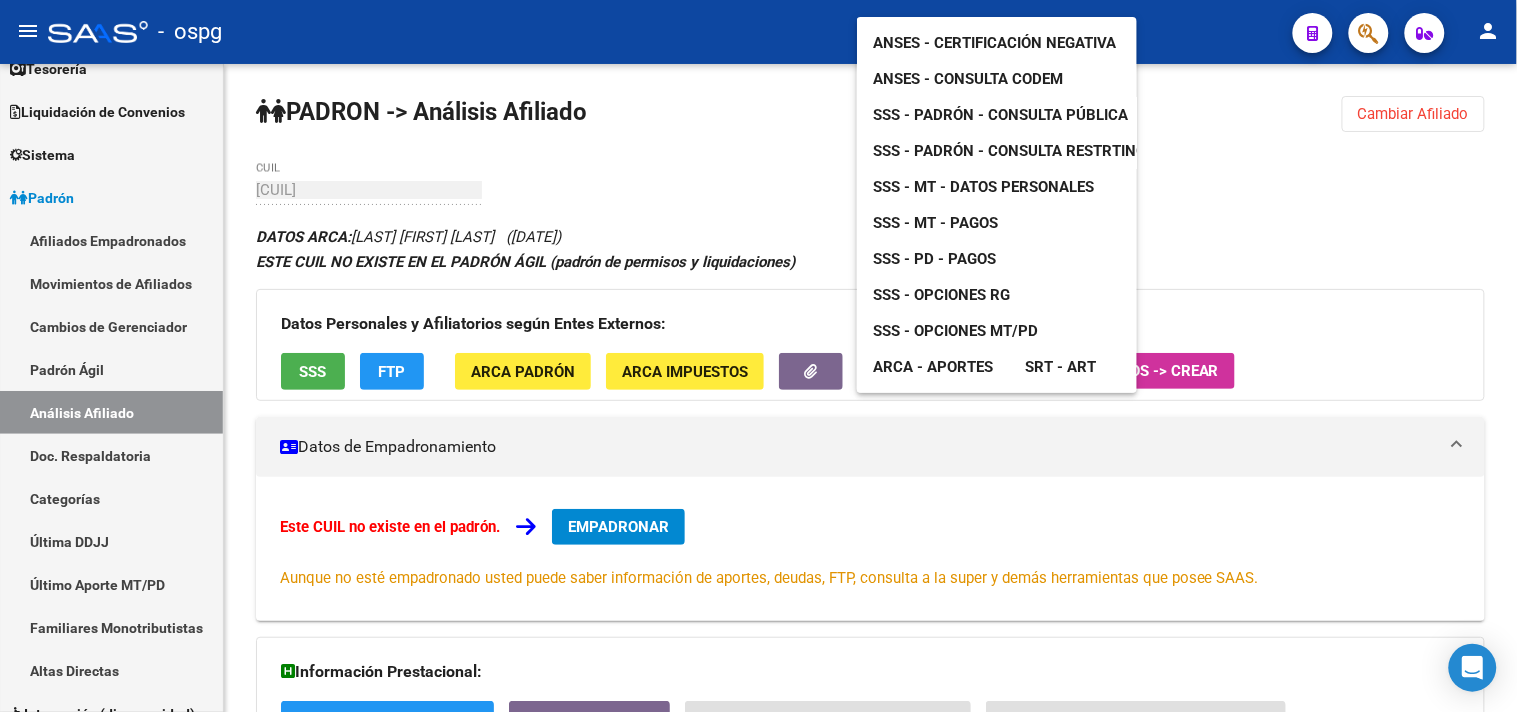 click at bounding box center (758, 356) 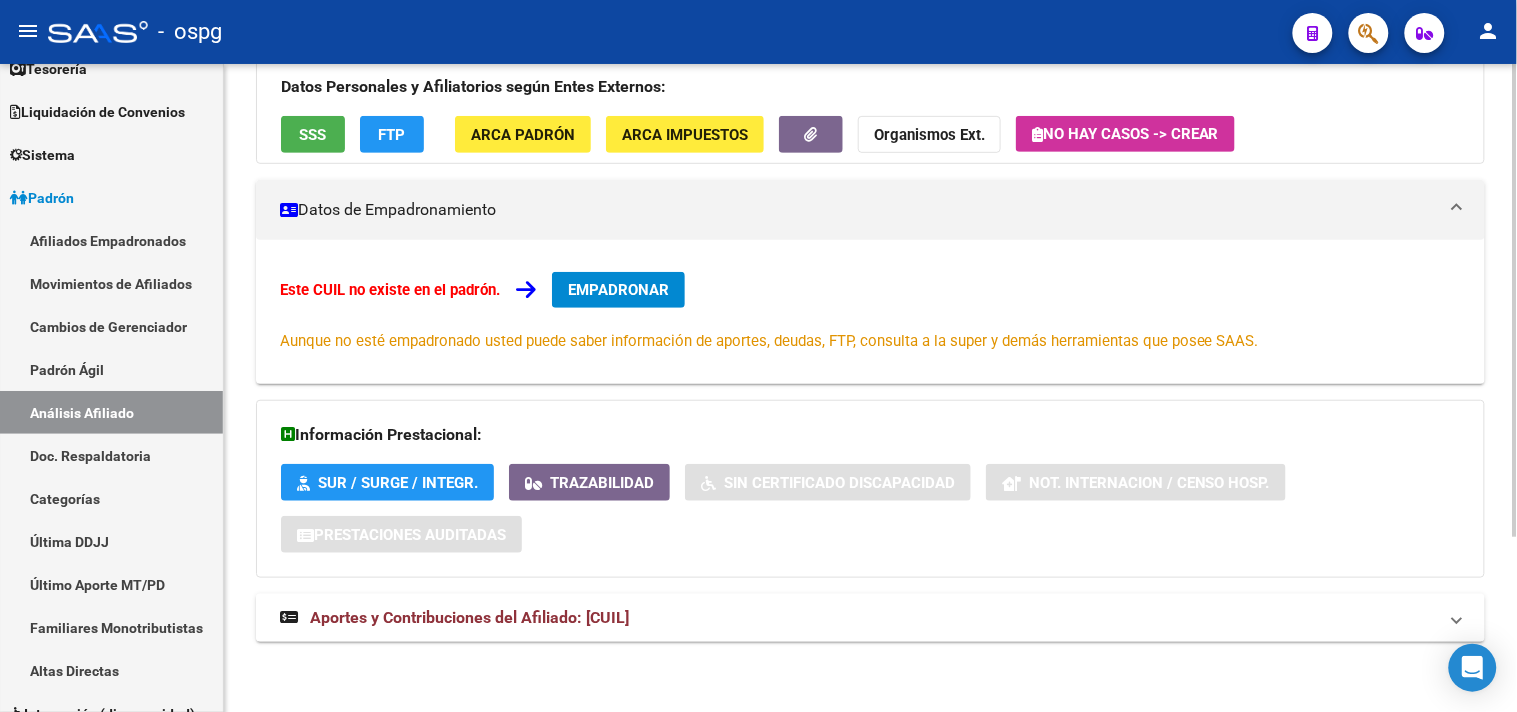 click on "Aportes y Contribuciones del Afiliado: [CUIL]" at bounding box center [870, 618] 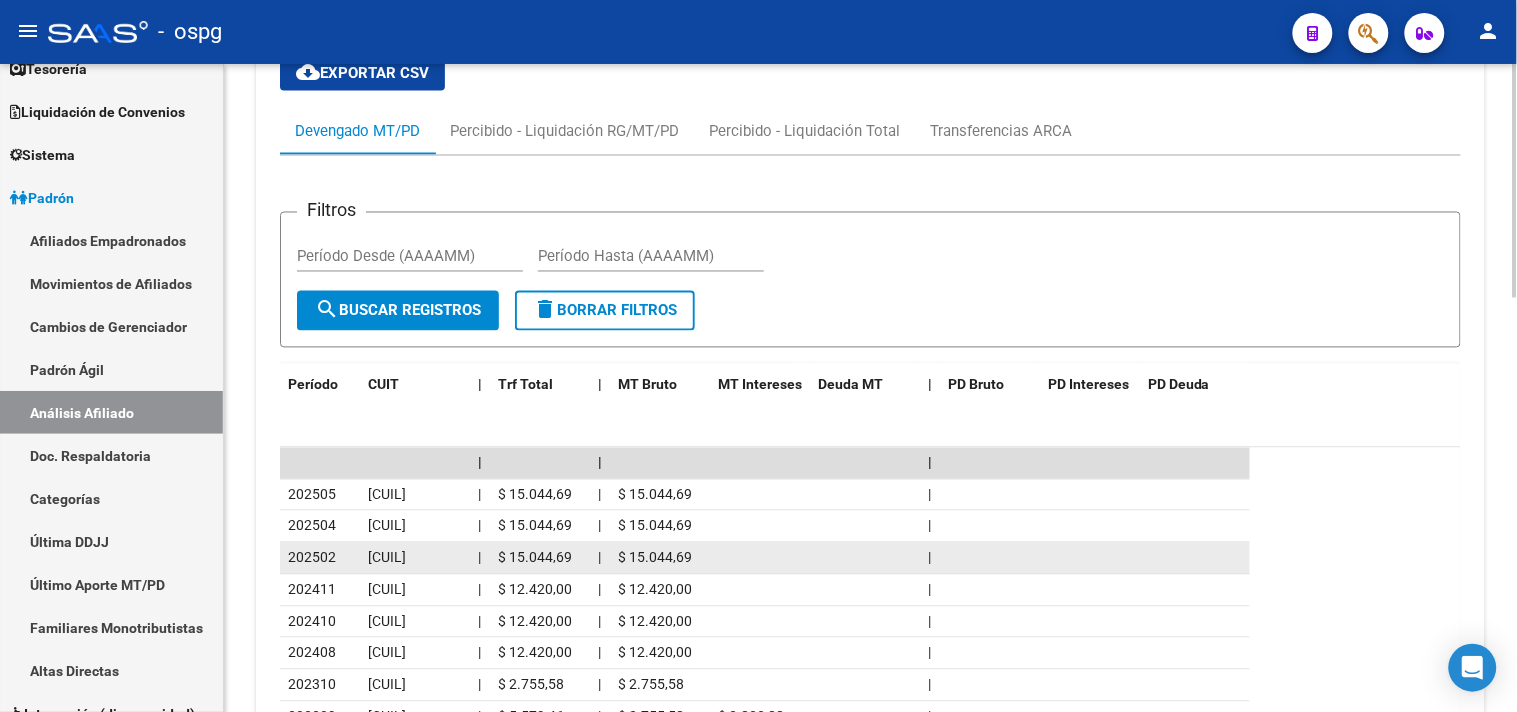 scroll, scrollTop: 1022, scrollLeft: 0, axis: vertical 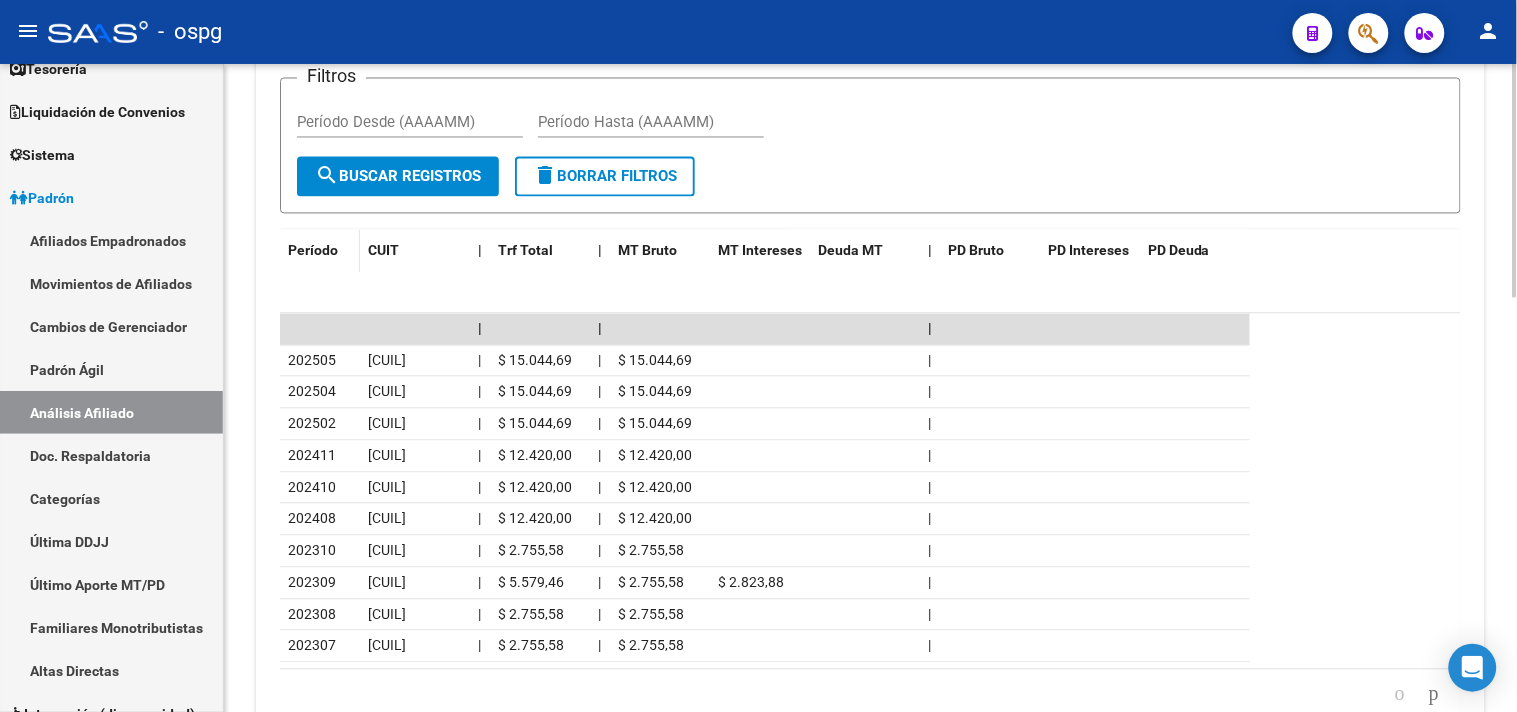 click on "Período" 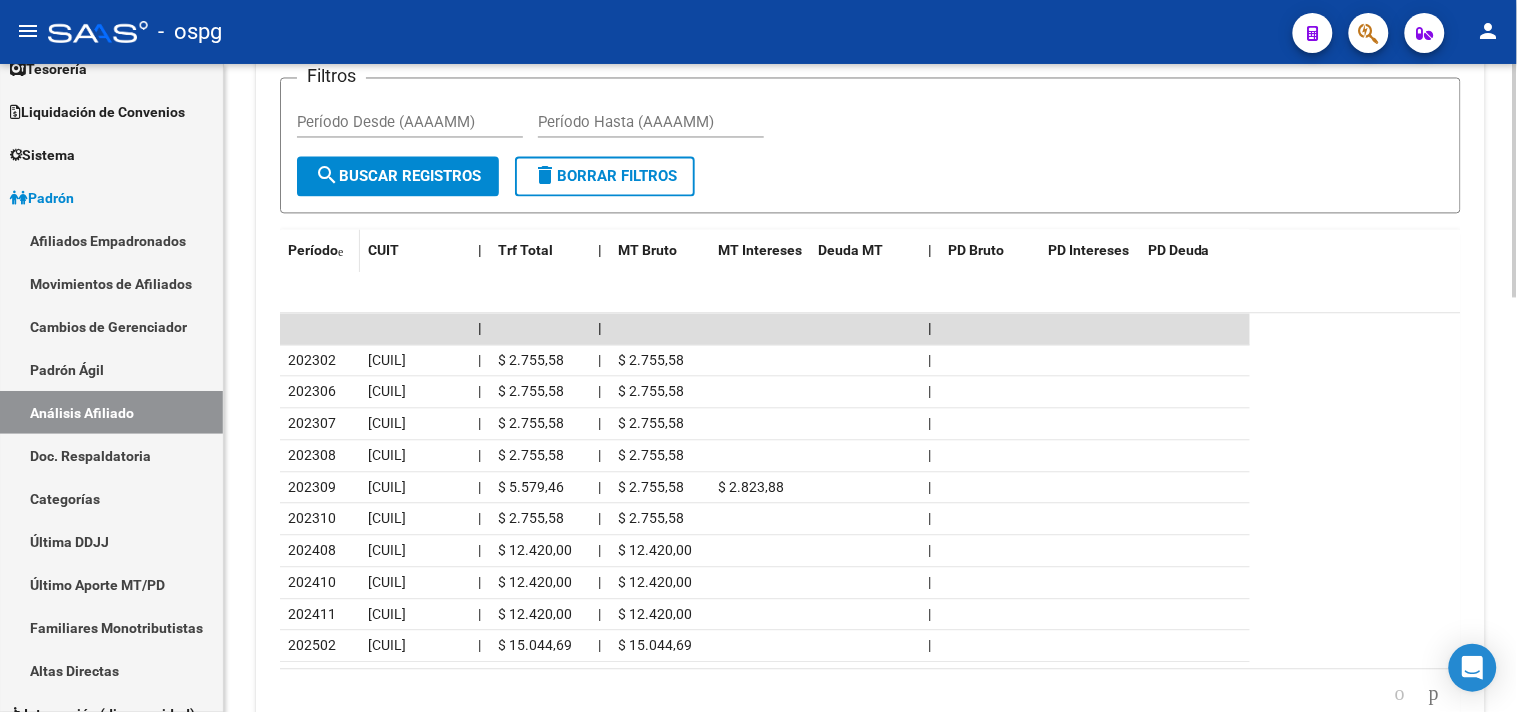 click on "Período" 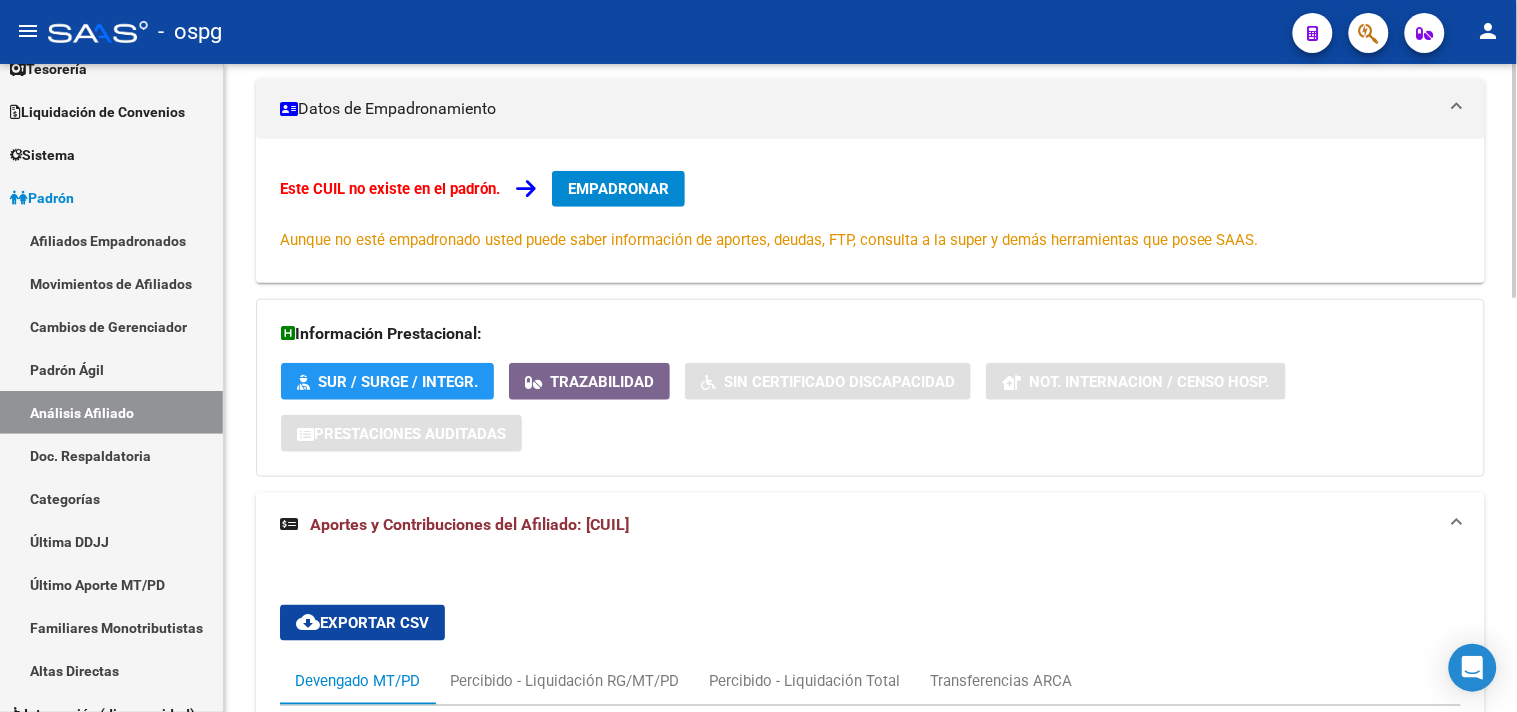 scroll, scrollTop: 22, scrollLeft: 0, axis: vertical 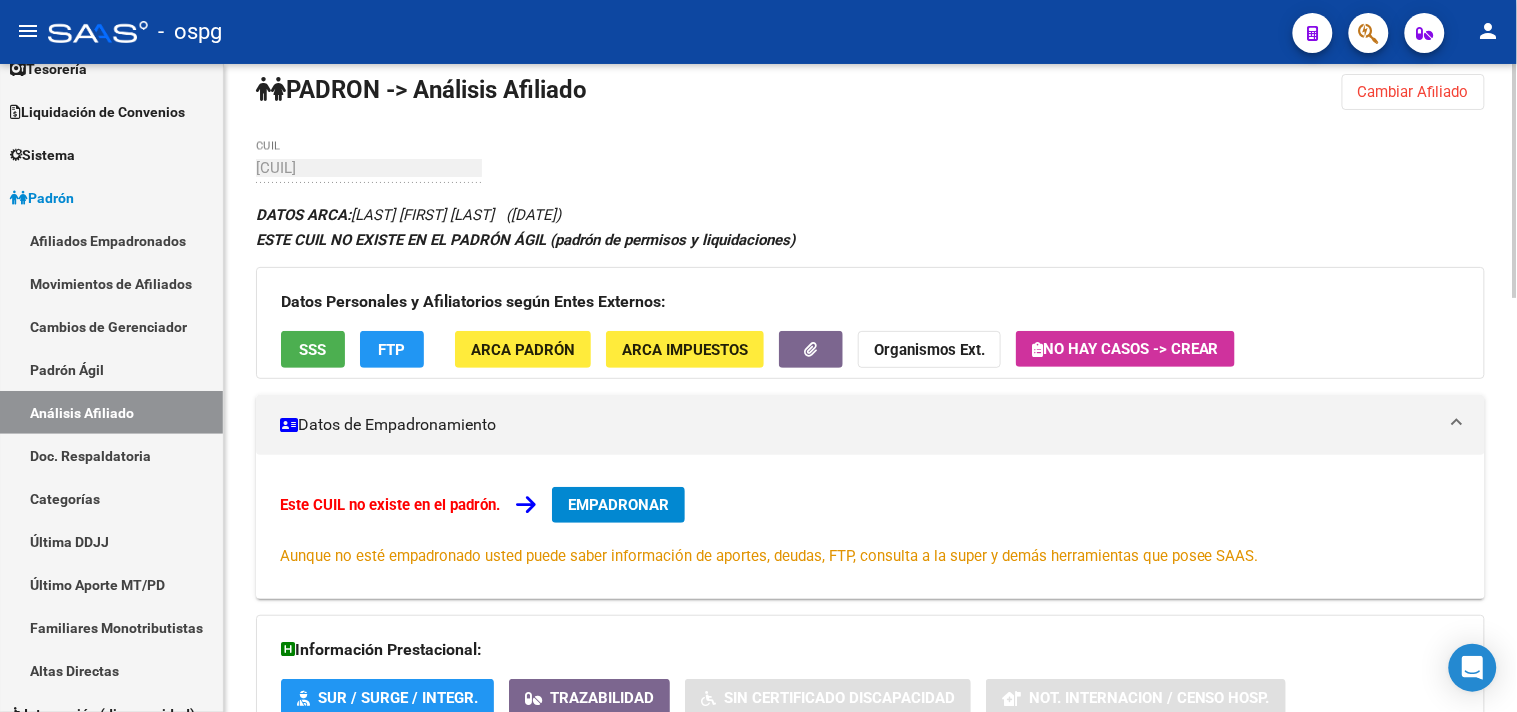 click on "Datos Personales y Afiliatorios según Entes Externos: SSS FTP ARCA Padrón ARCA Impuestos Organismos Ext.   No hay casos -> Crear" 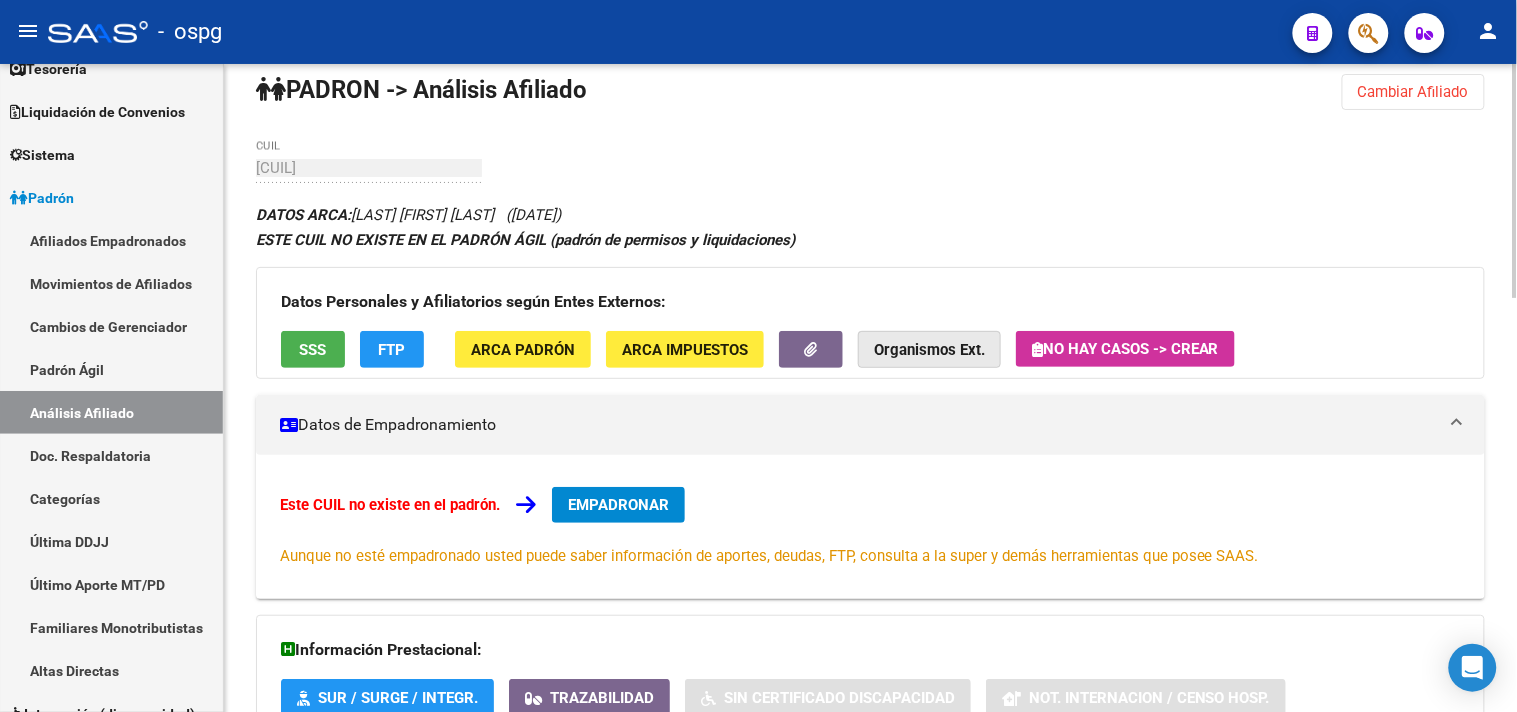 click on "Organismos Ext." 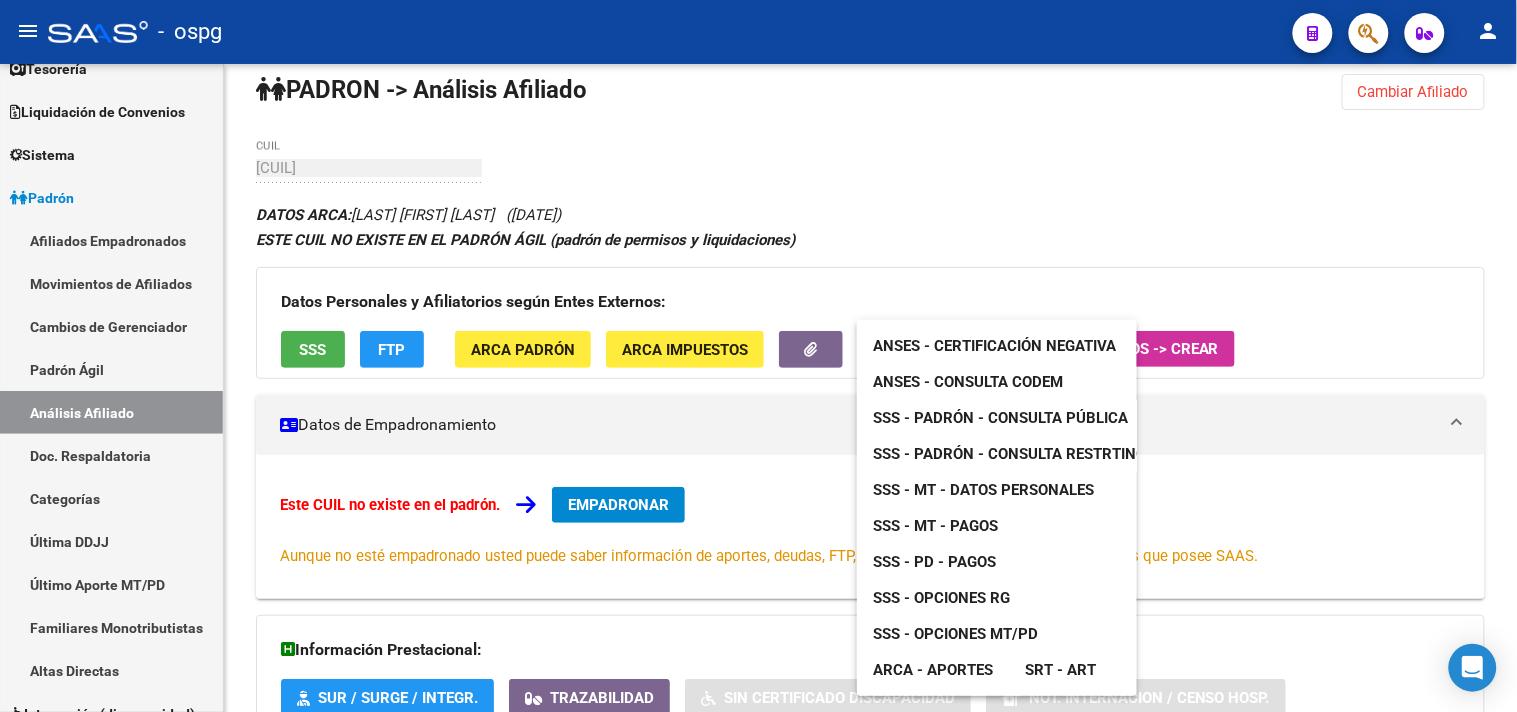 click on "SSS - MT - Datos Personales" at bounding box center (983, 490) 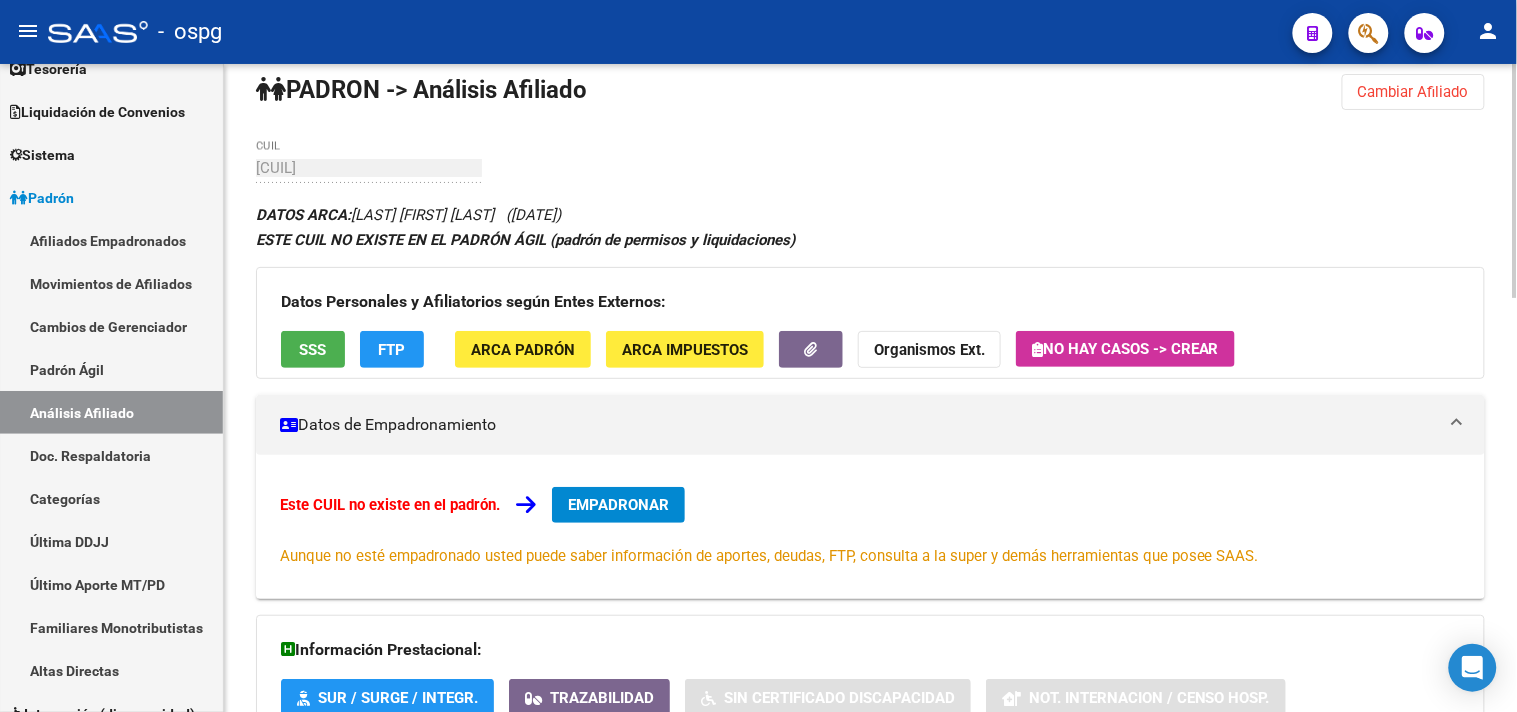 click on "27-[CUIL]-0 CUIL DATOS ARCA: [LAST] [FIRST] [LAST] ([DATE]) ESTE CUIL NO EXISTE EN EL PADRÓN ÁGIL (padrón de permisos y liquidaciones) Datos Personales y Afiliatorios según Entes Externos: SSS FTP ARCA Padrón ARCA Impuestos Organismos Ext. No hay casos -> Crear   Datos de Empadronamiento Este CUIL no existe en el padrón. EMPADRONAR Aunque no esté empadronado usted puede saber información de aportes, deudas, FTP, consulta a la super y demás herramientas que posee SAAS. Información Prestacional: SUR / SURGE / INTEGR. Trazabilidad Sin Certificado Discapacidad Not. Internacion / Censo Hosp. Prestaciones Auditadas Aportes y Contribuciones del Afiliado: [CUIL] cloud_download Exportar CSV Devengado MT/PD Percibido - Liquidación RG/MT/PD Percibido - Liquidación Total Transferencias ARCA Filtros Período Desde (AAAAMM) Período Hasta (AAAAMM) search Buscar Registros delete Borrar Filtros |" 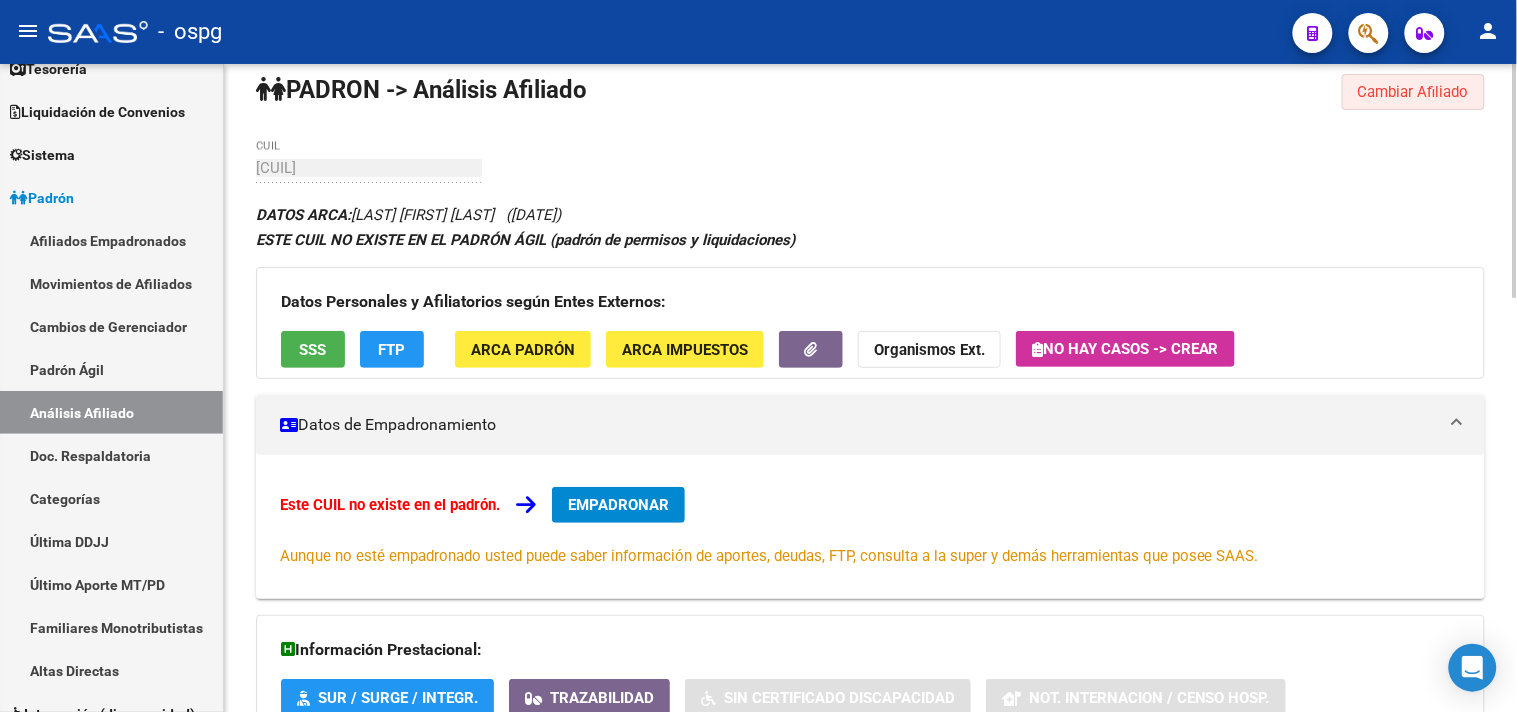 click on "Cambiar Afiliado" 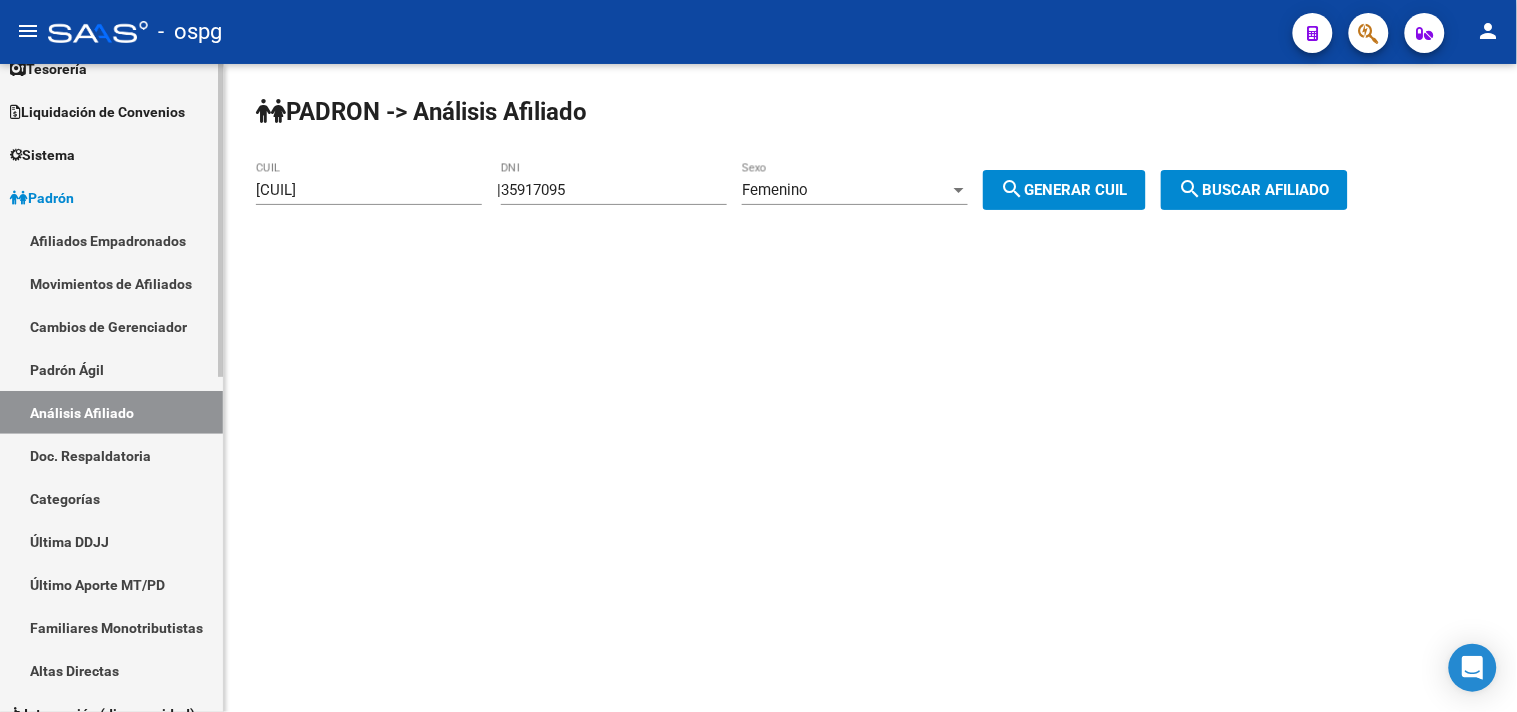 drag, startPoint x: 410, startPoint y: 200, endPoint x: 96, endPoint y: 196, distance: 314.02548 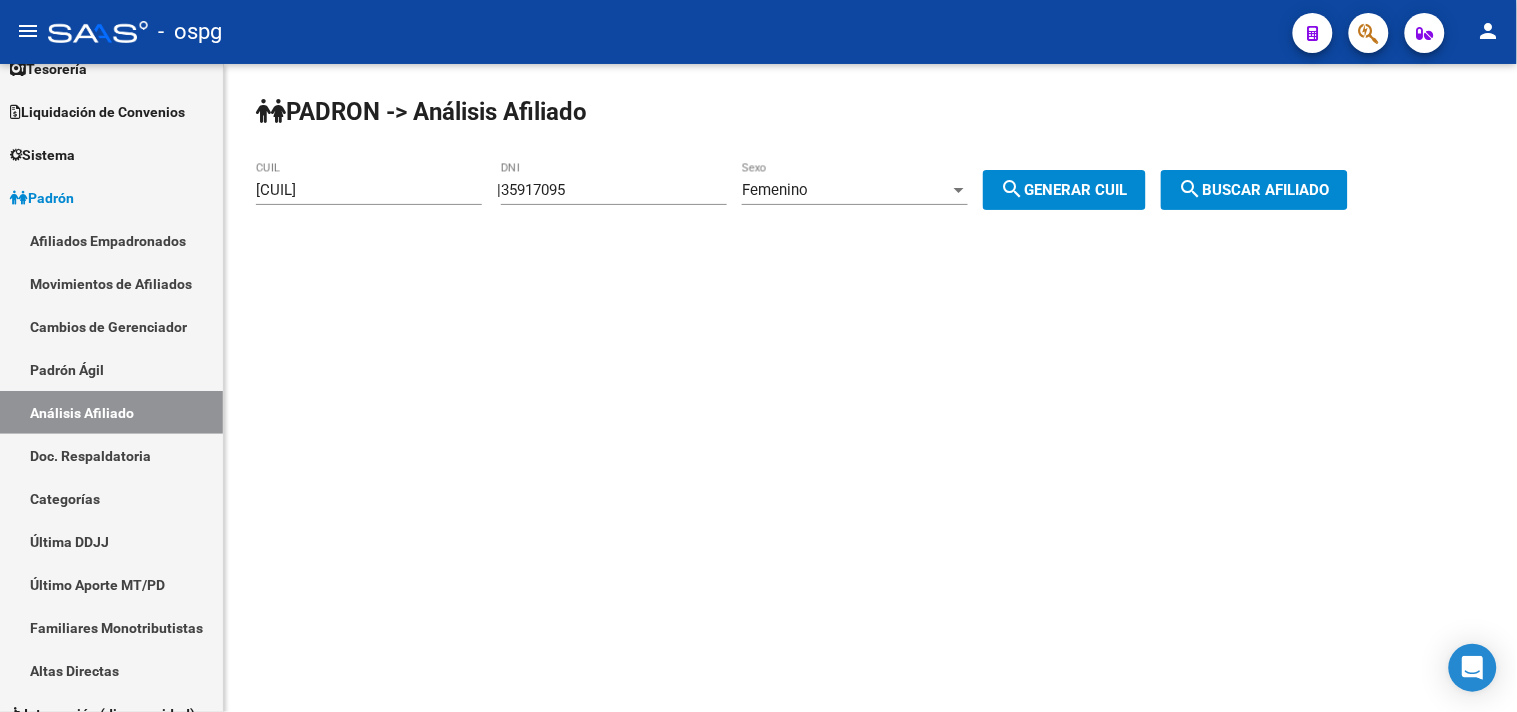 click on "[CUIL]" at bounding box center [369, 190] 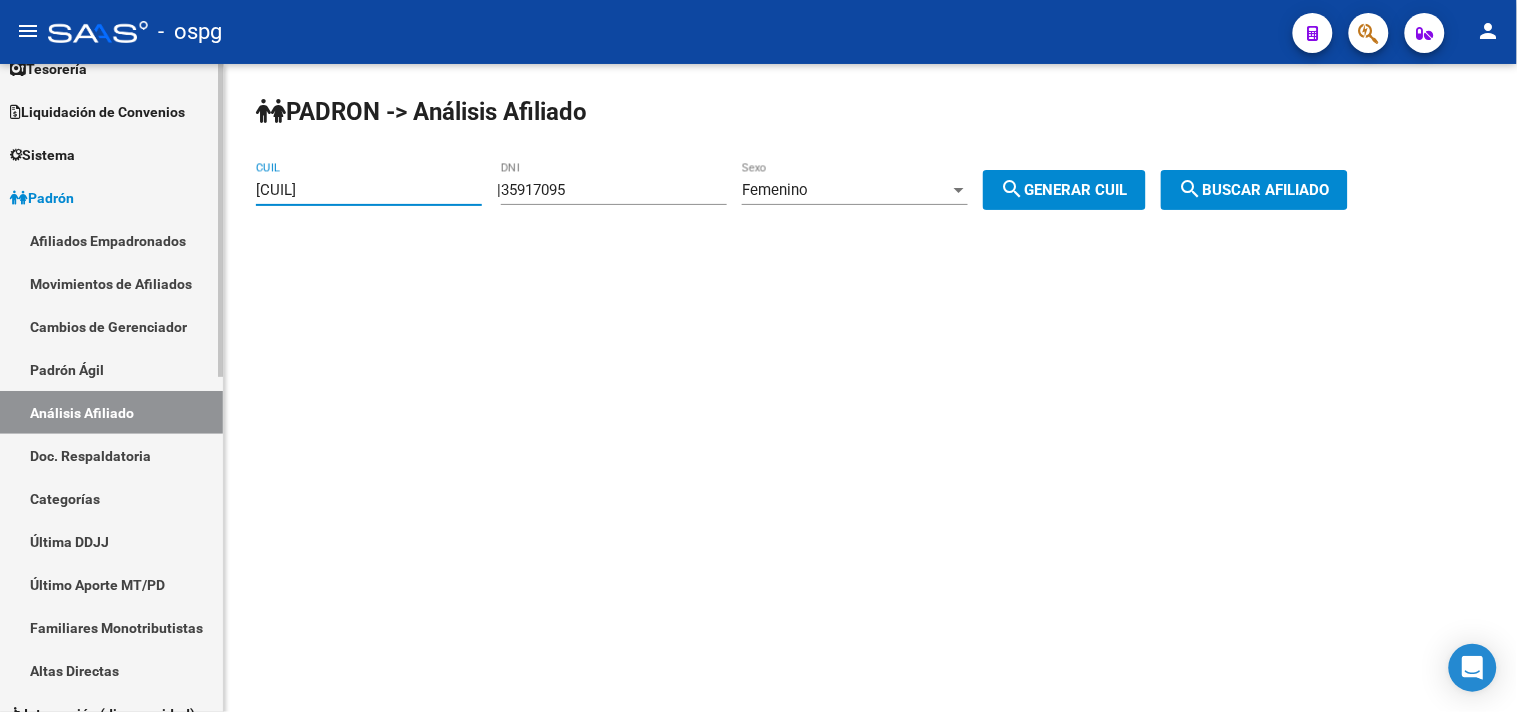 drag, startPoint x: 396, startPoint y: 192, endPoint x: 222, endPoint y: 187, distance: 174.07182 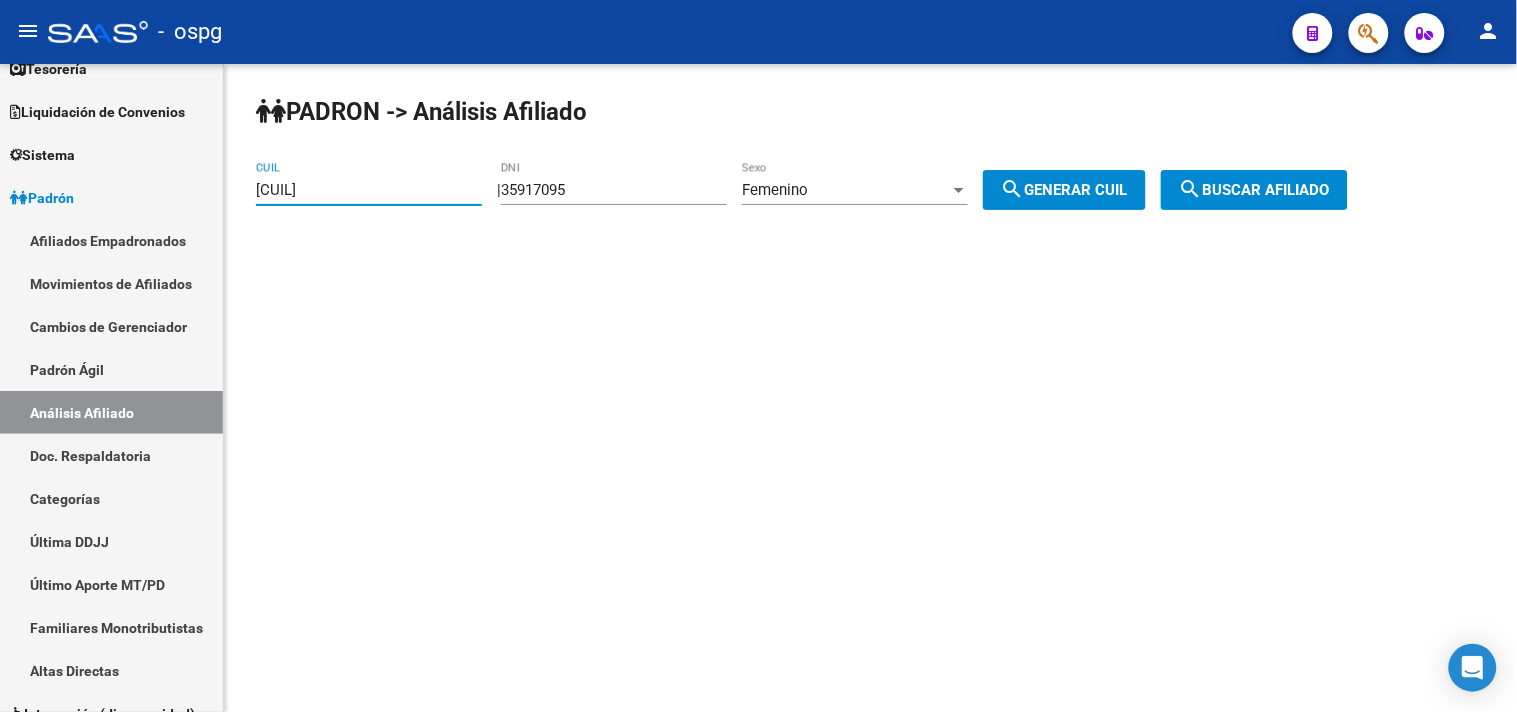 paste on "[NUMBER]-[NUMBER]" 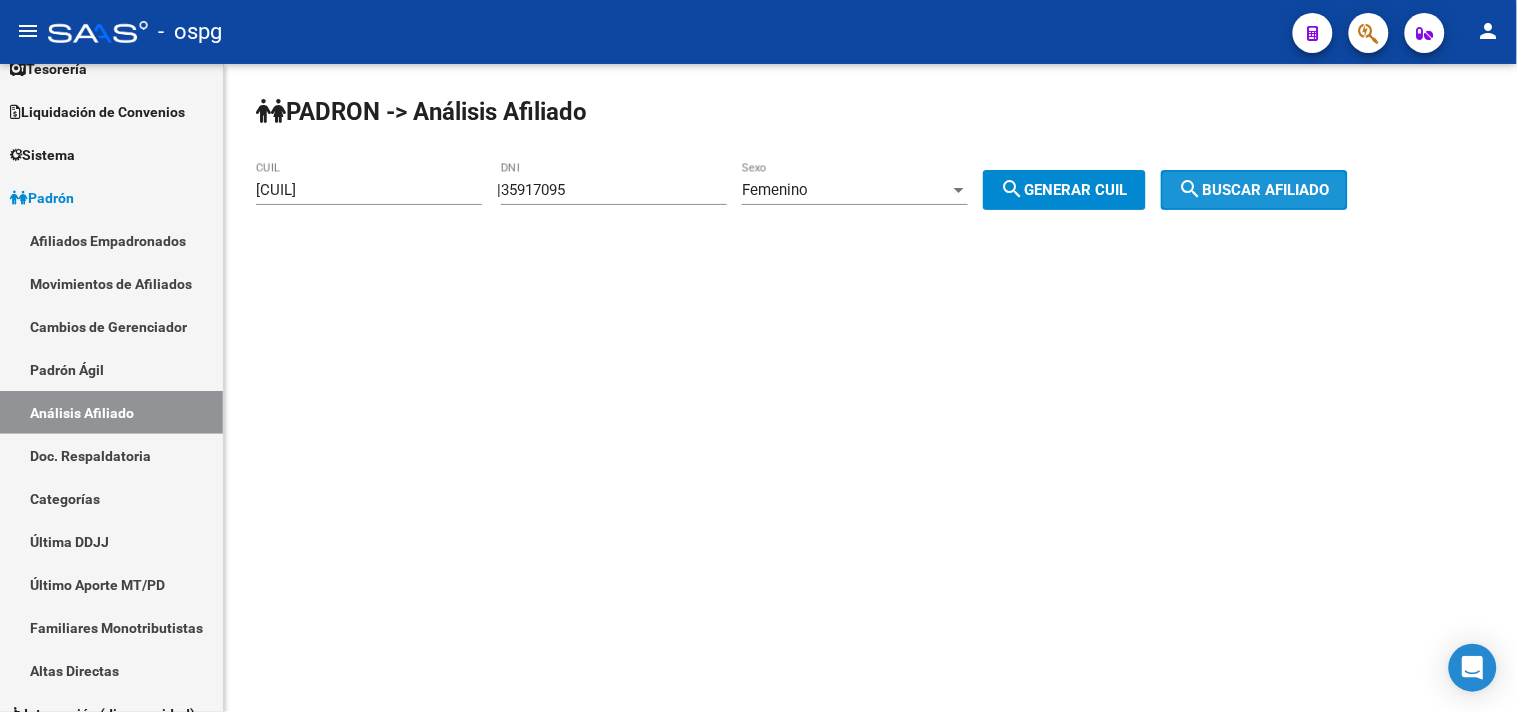 click on "search  Buscar afiliado" 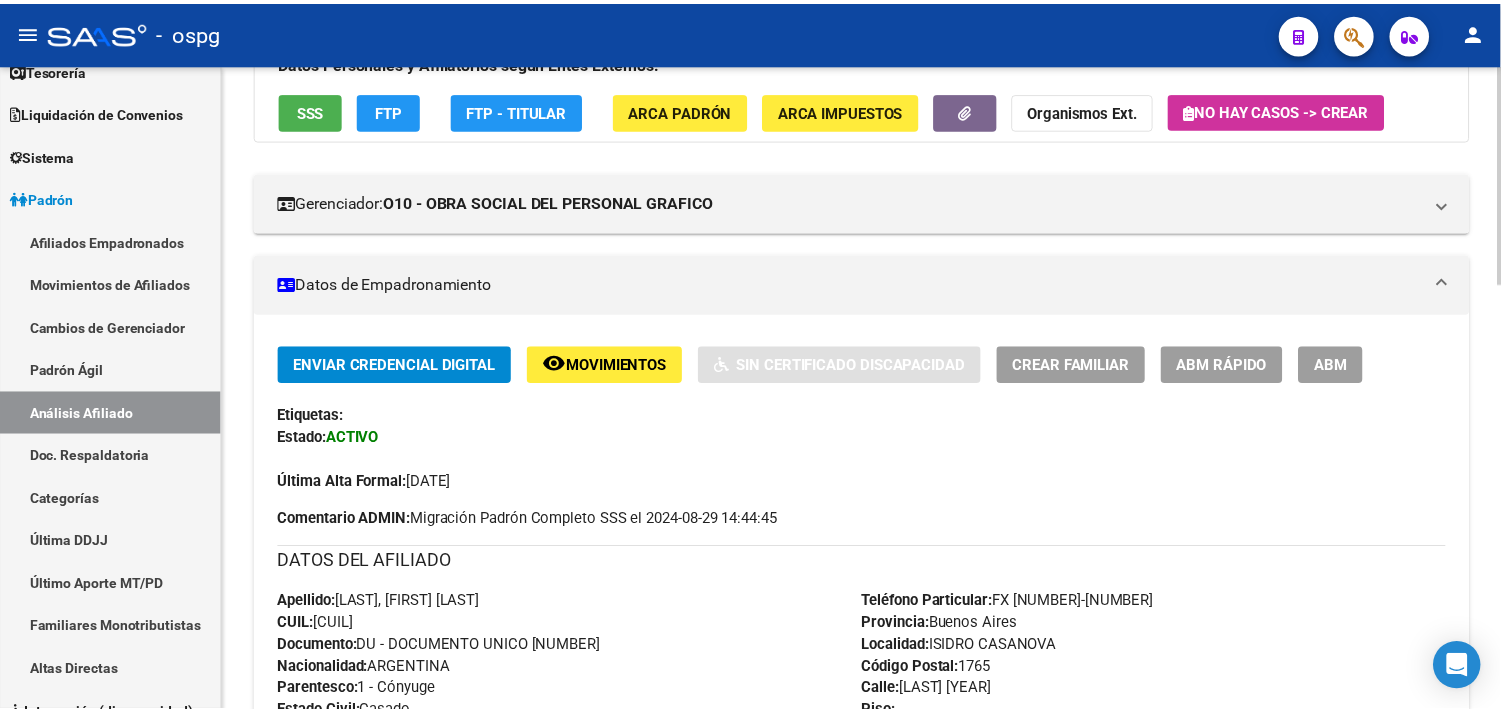 scroll, scrollTop: 0, scrollLeft: 0, axis: both 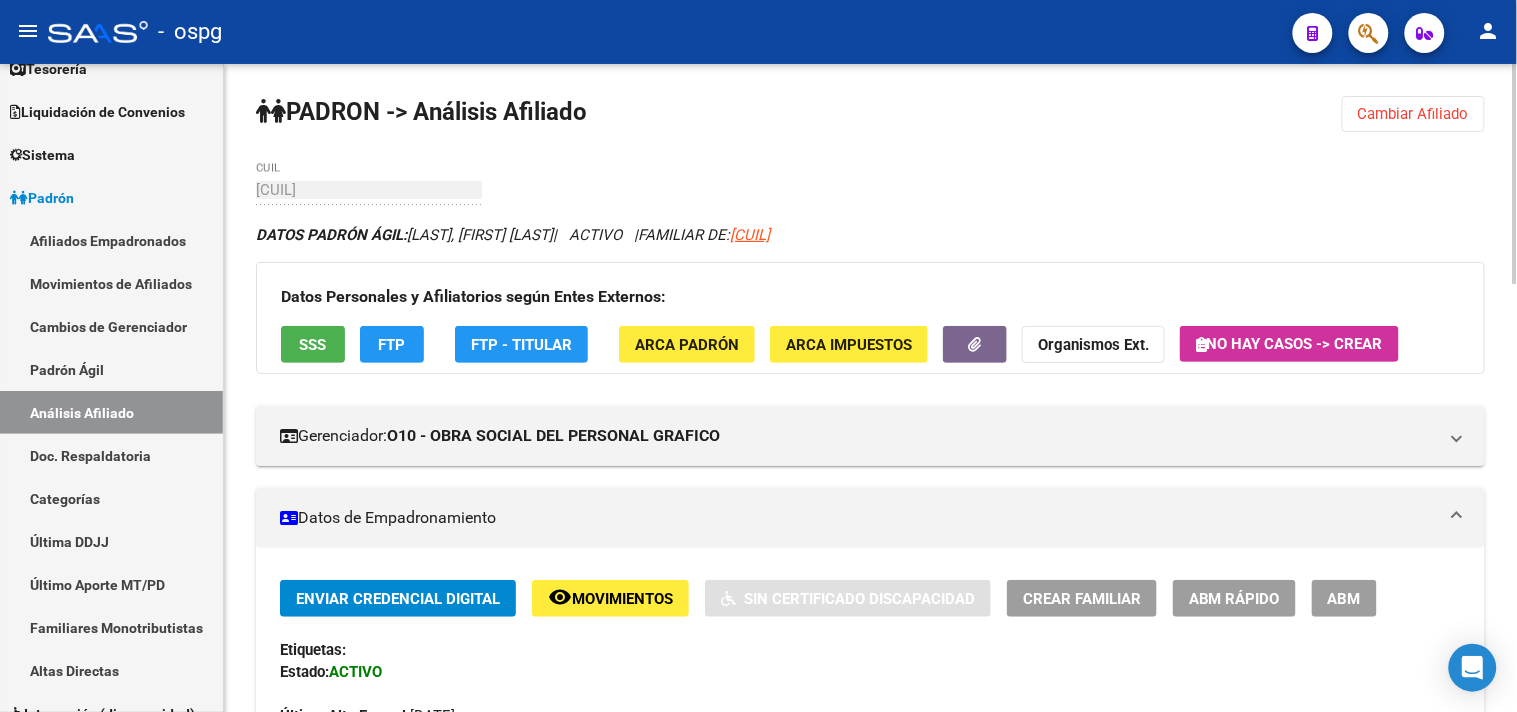 click on "SSS" 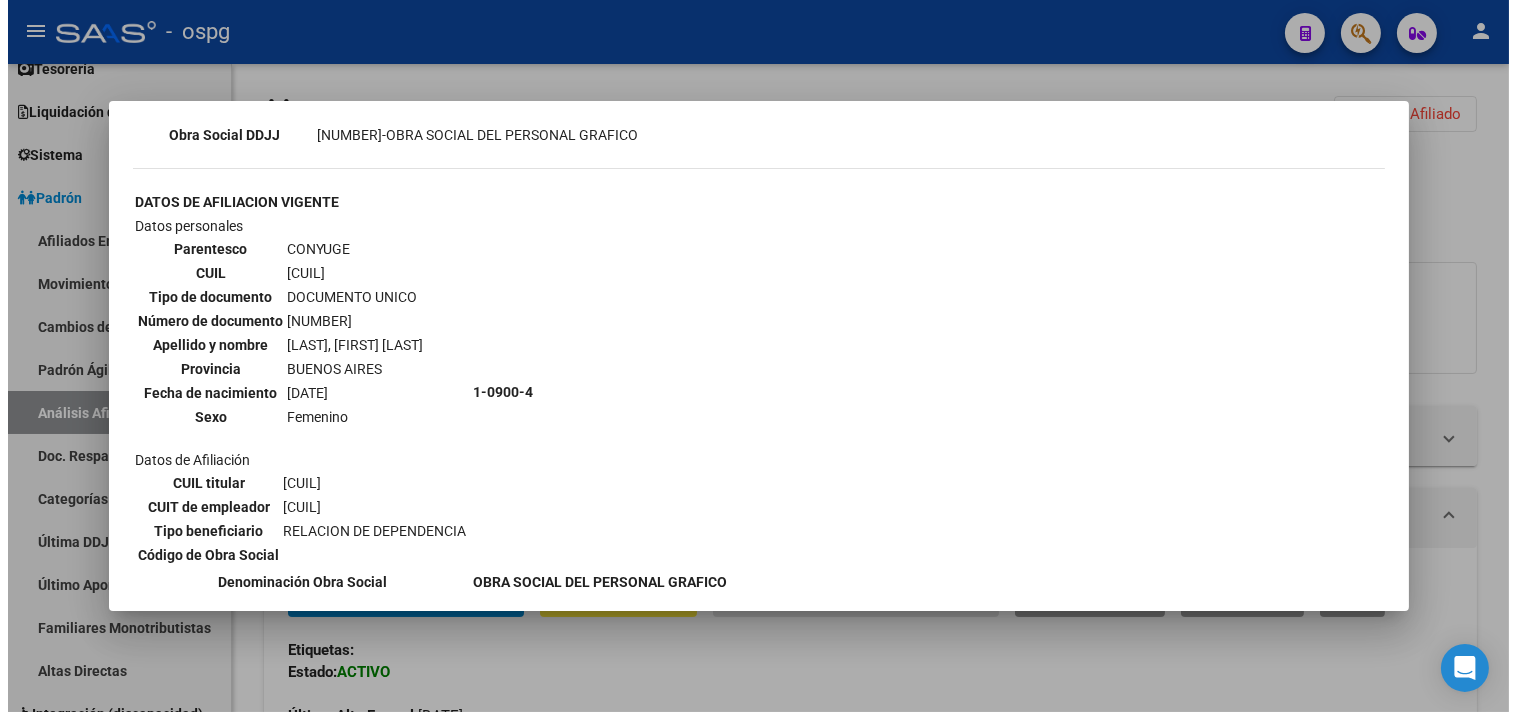 scroll, scrollTop: 654, scrollLeft: 0, axis: vertical 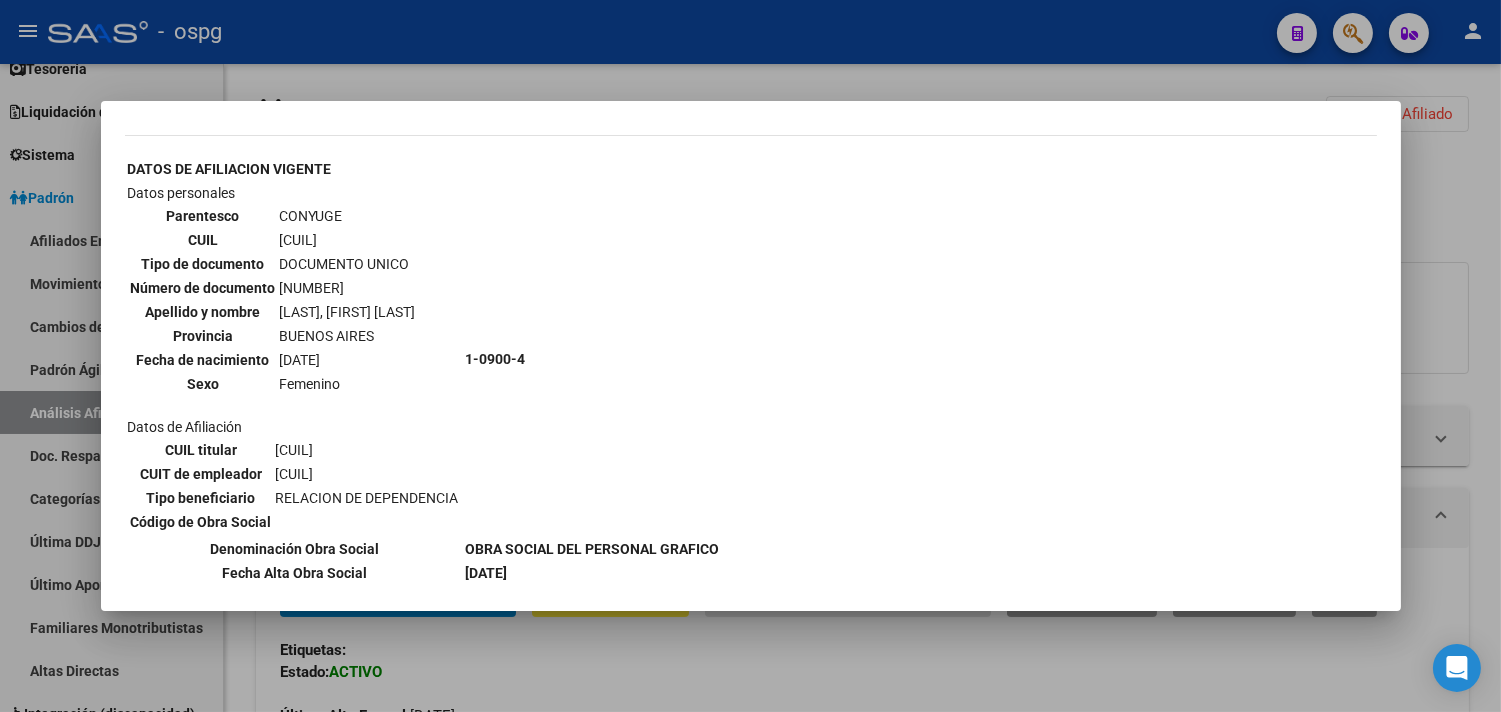 click at bounding box center (750, 356) 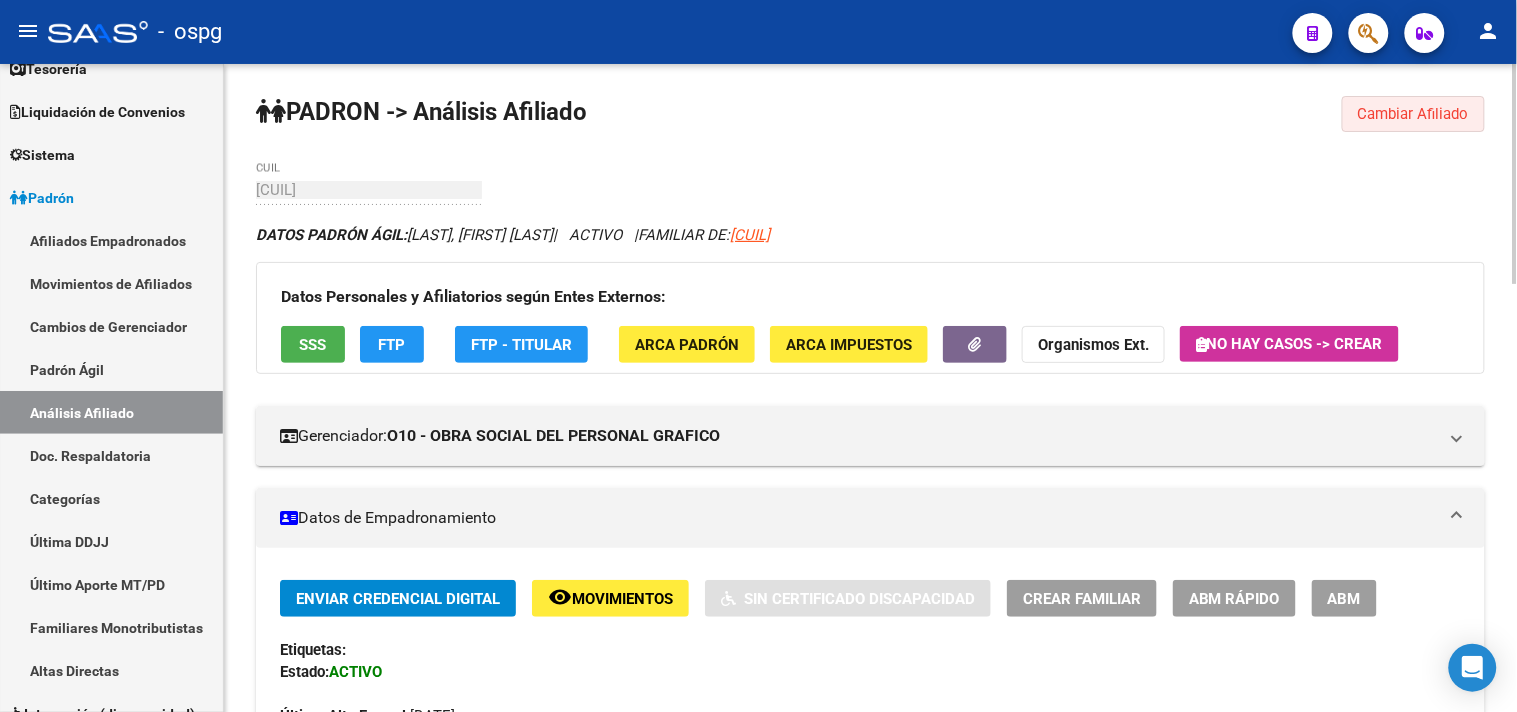 click on "Cambiar Afiliado" 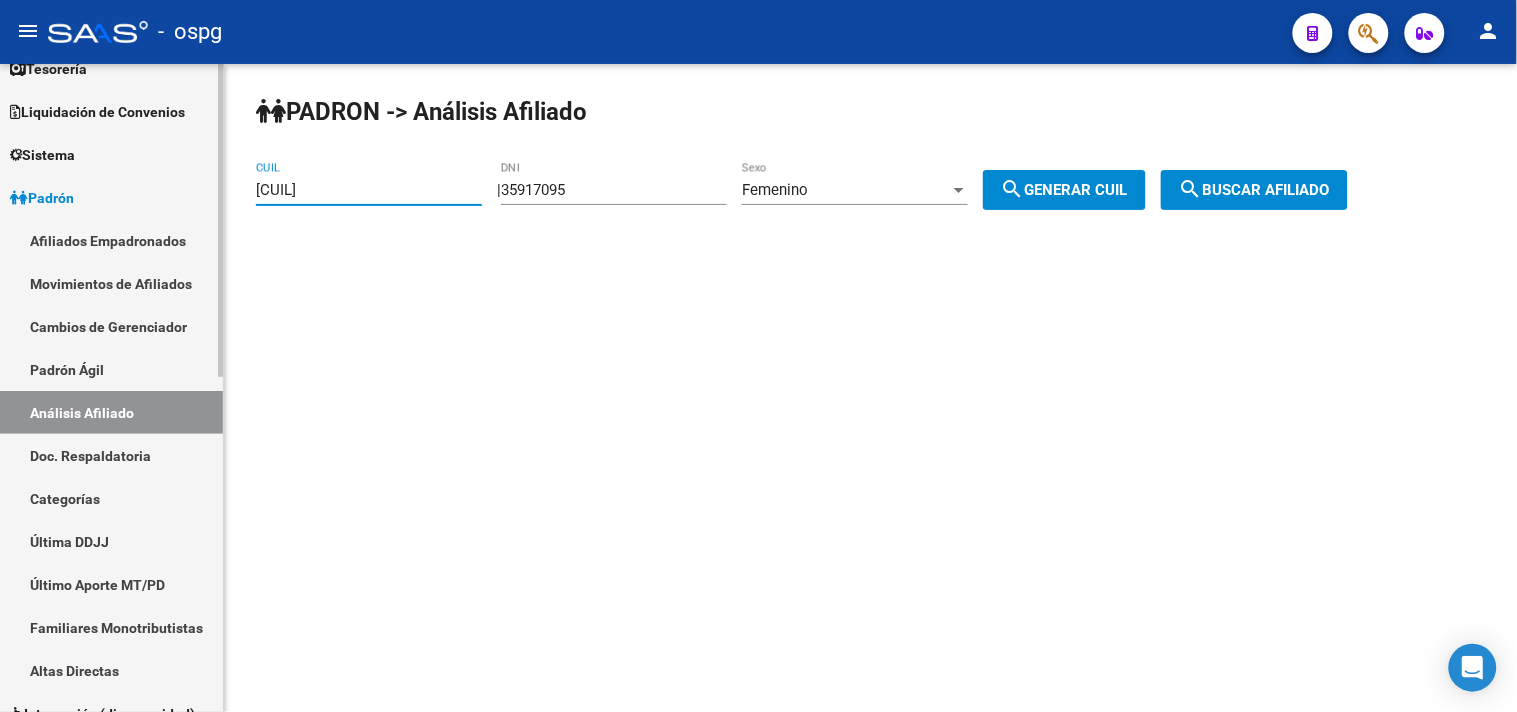 drag, startPoint x: 360, startPoint y: 194, endPoint x: 333, endPoint y: 184, distance: 28.79236 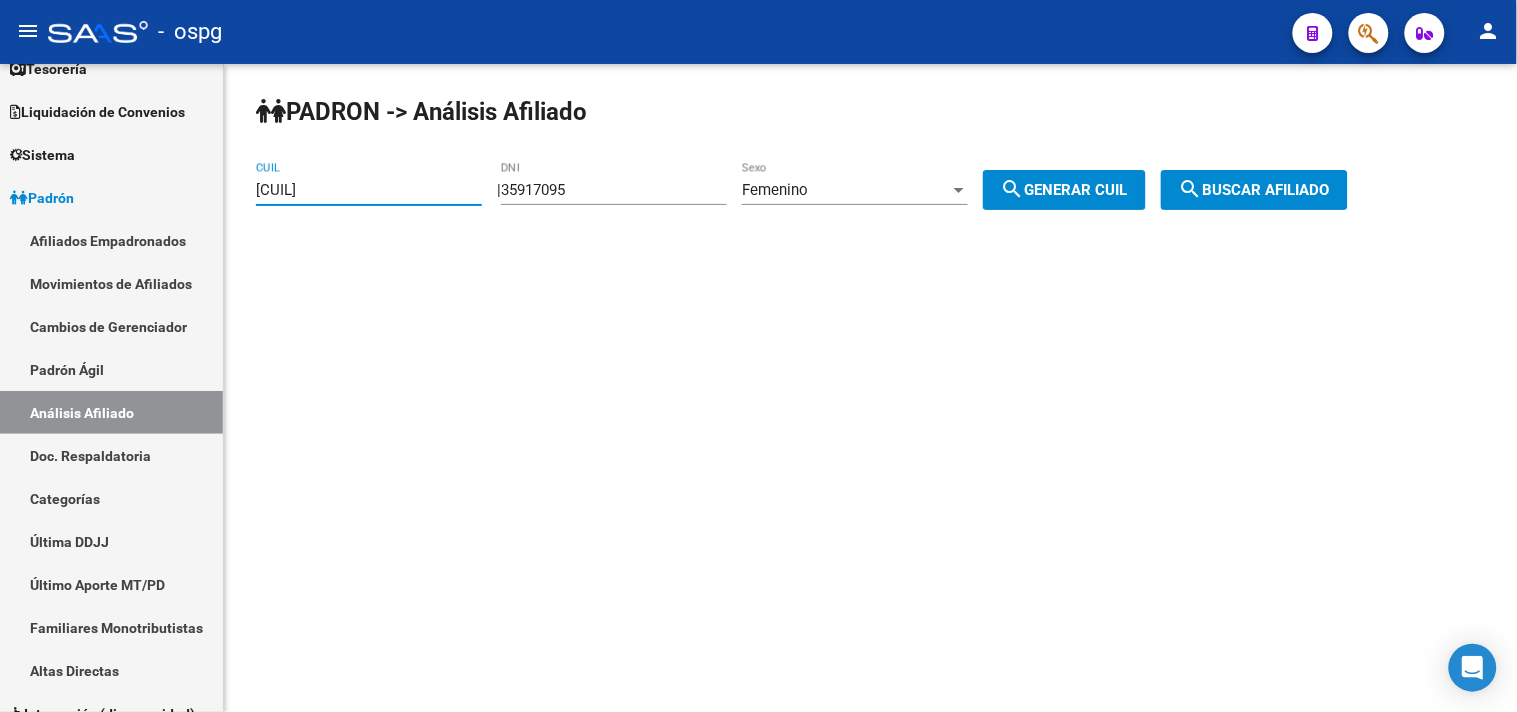 paste on "[NUMBER]-[NUMBER]" 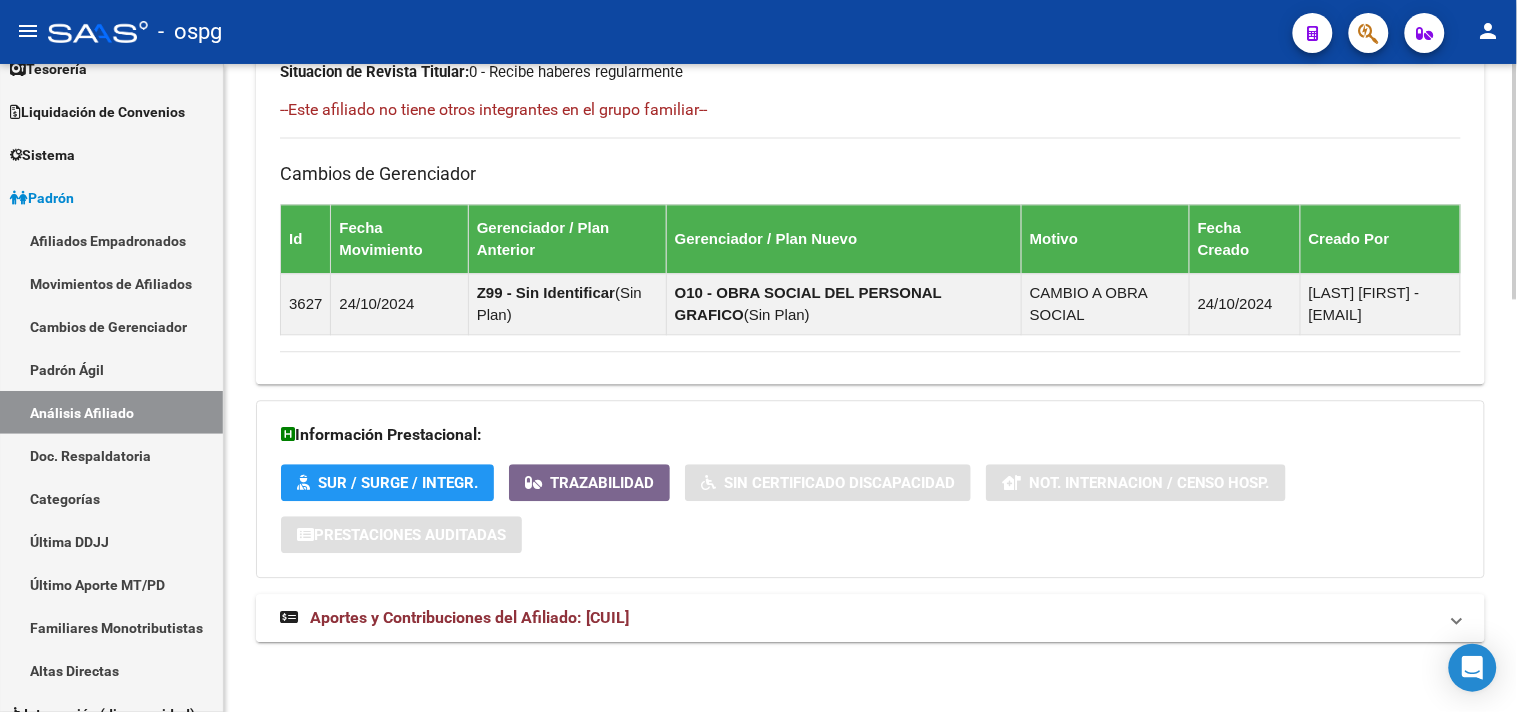click on "Aportes y Contribuciones del Afiliado: [CUIL]" at bounding box center [870, 618] 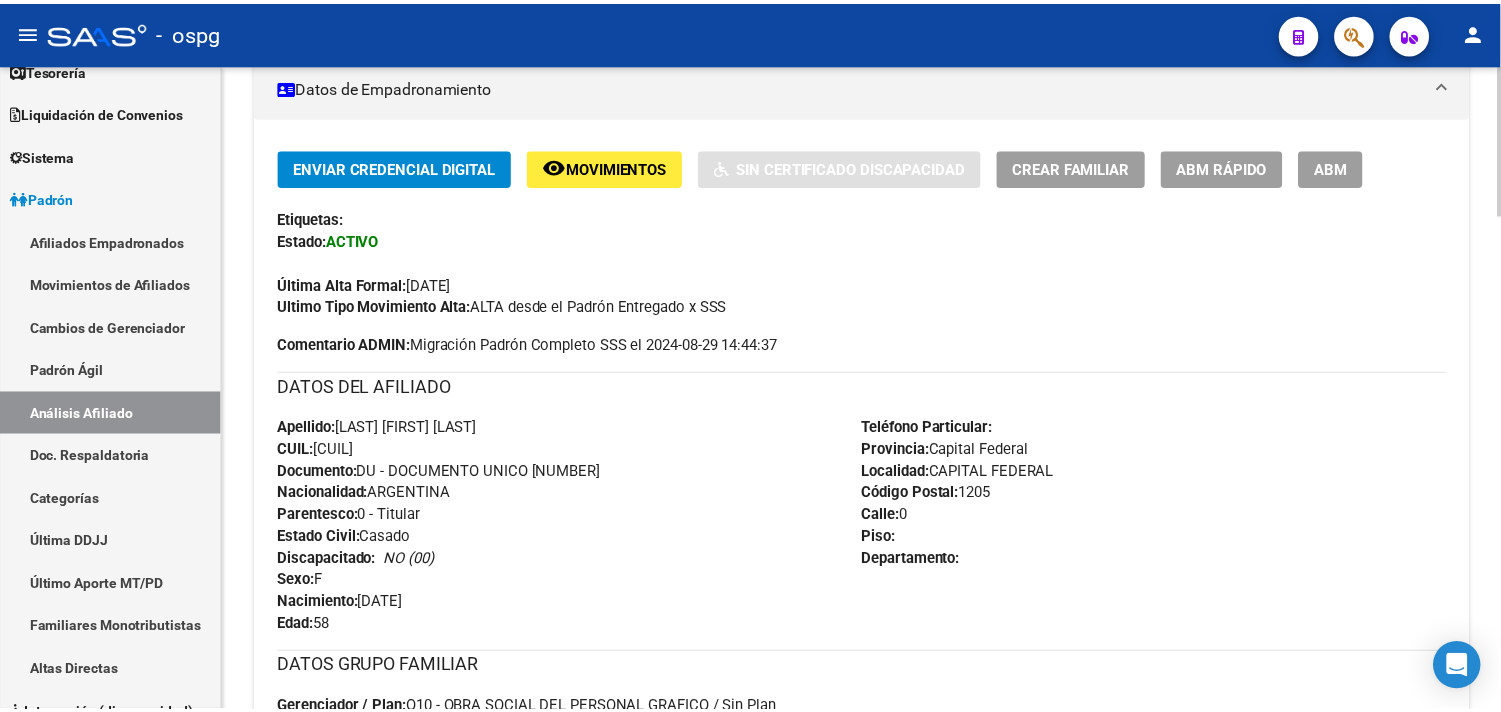 scroll, scrollTop: 94, scrollLeft: 0, axis: vertical 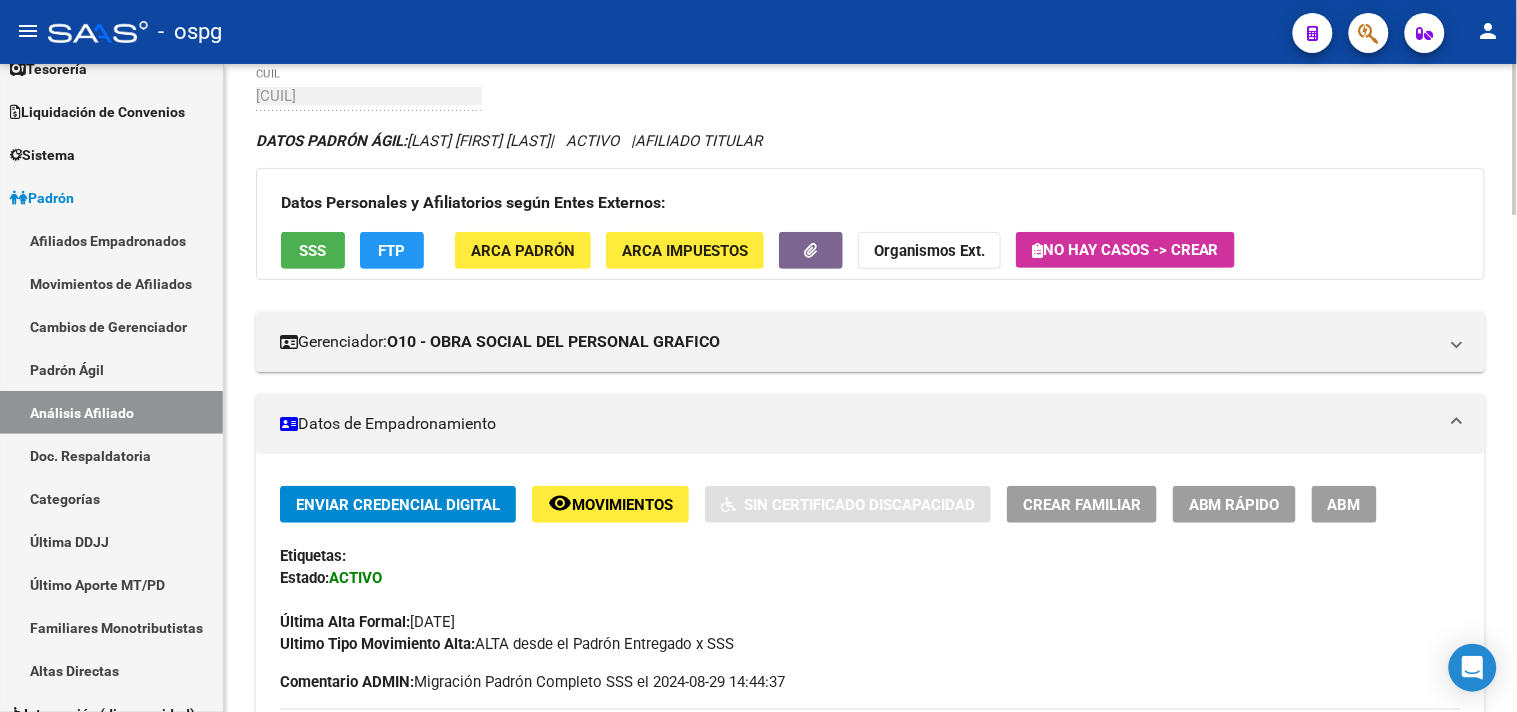 click on "SSS" 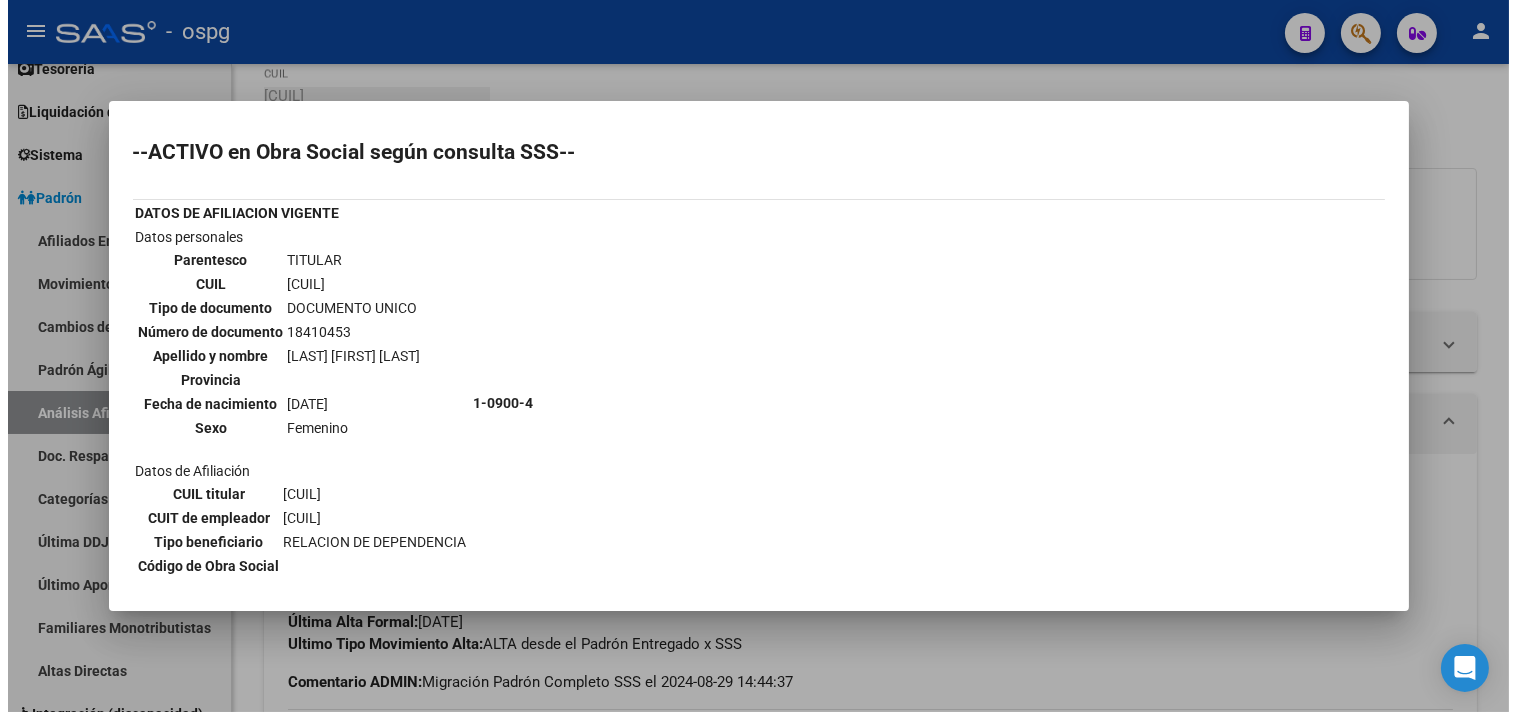scroll, scrollTop: 201, scrollLeft: 0, axis: vertical 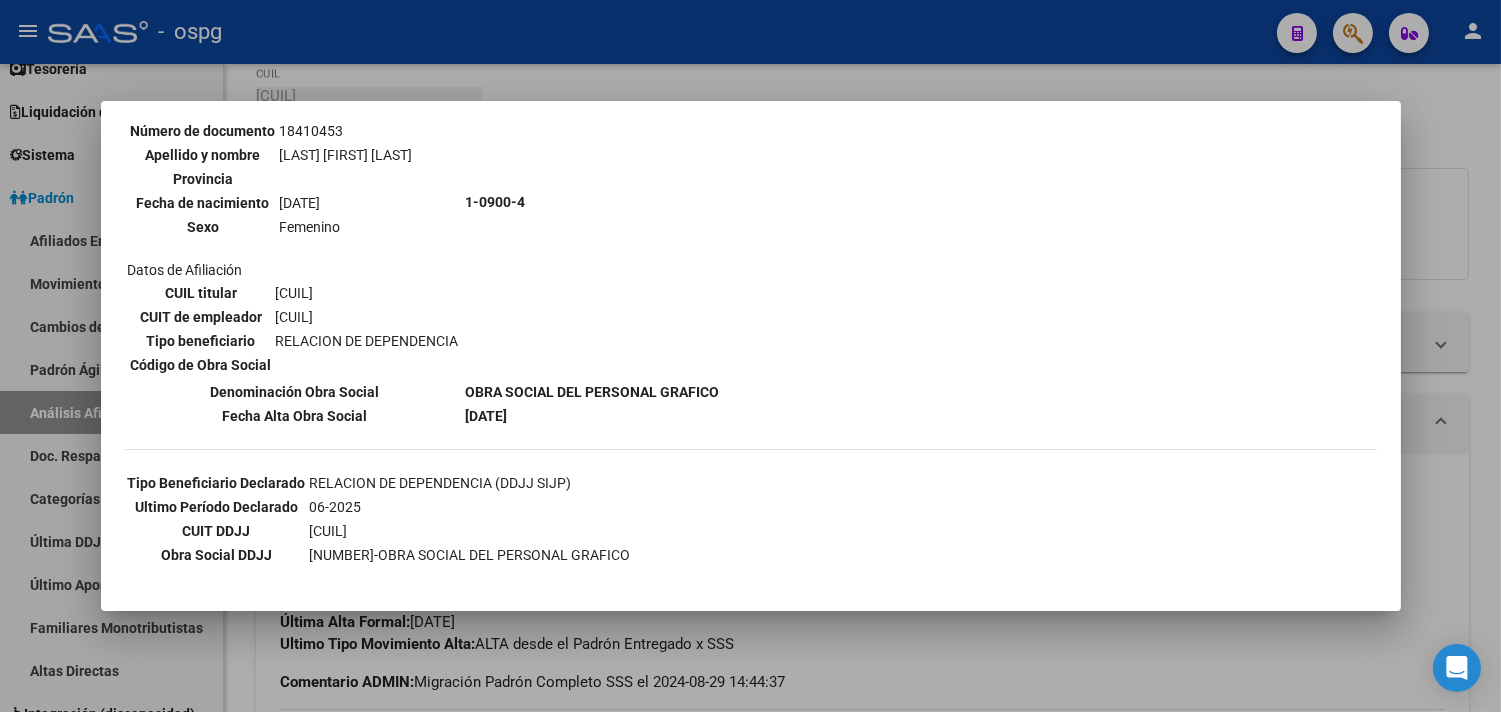 click at bounding box center (750, 356) 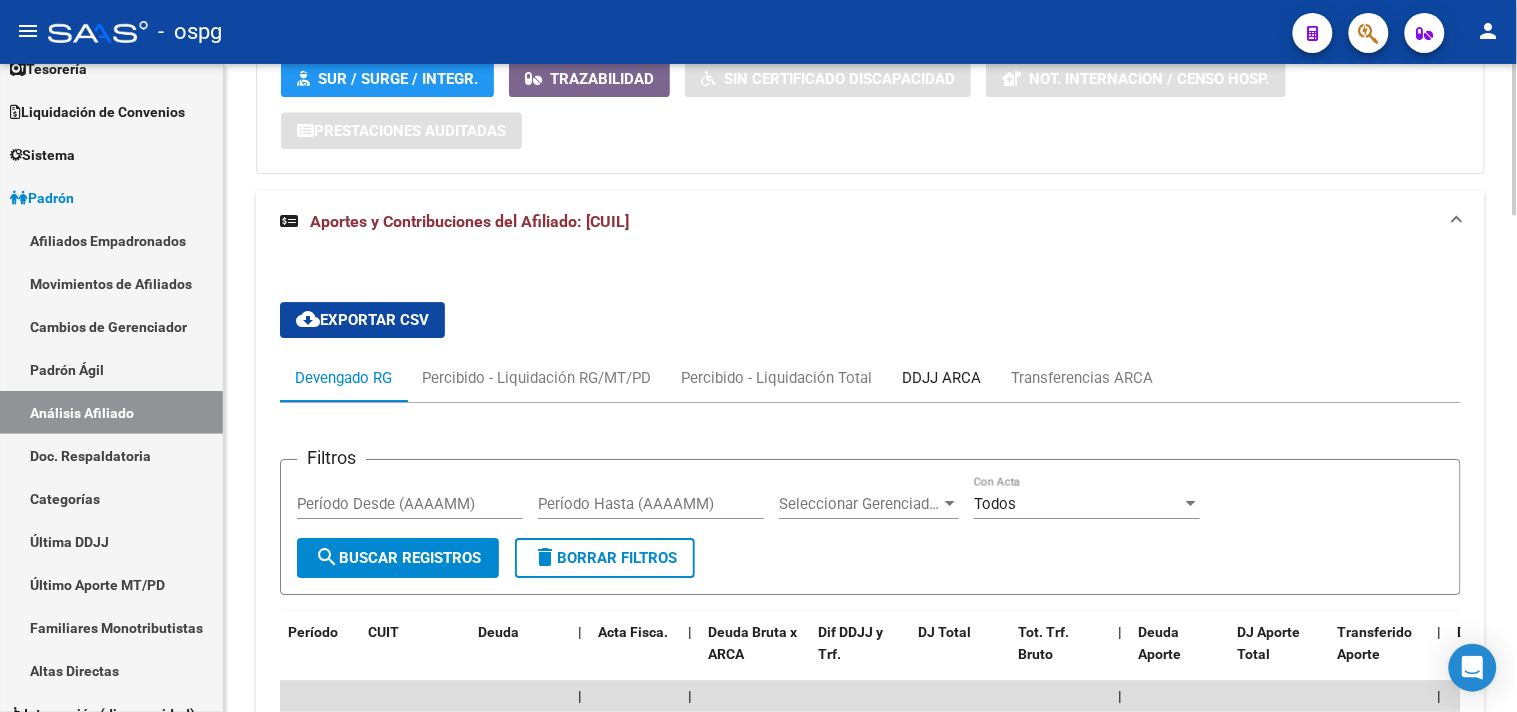 click on "DDJJ ARCA" at bounding box center [941, 378] 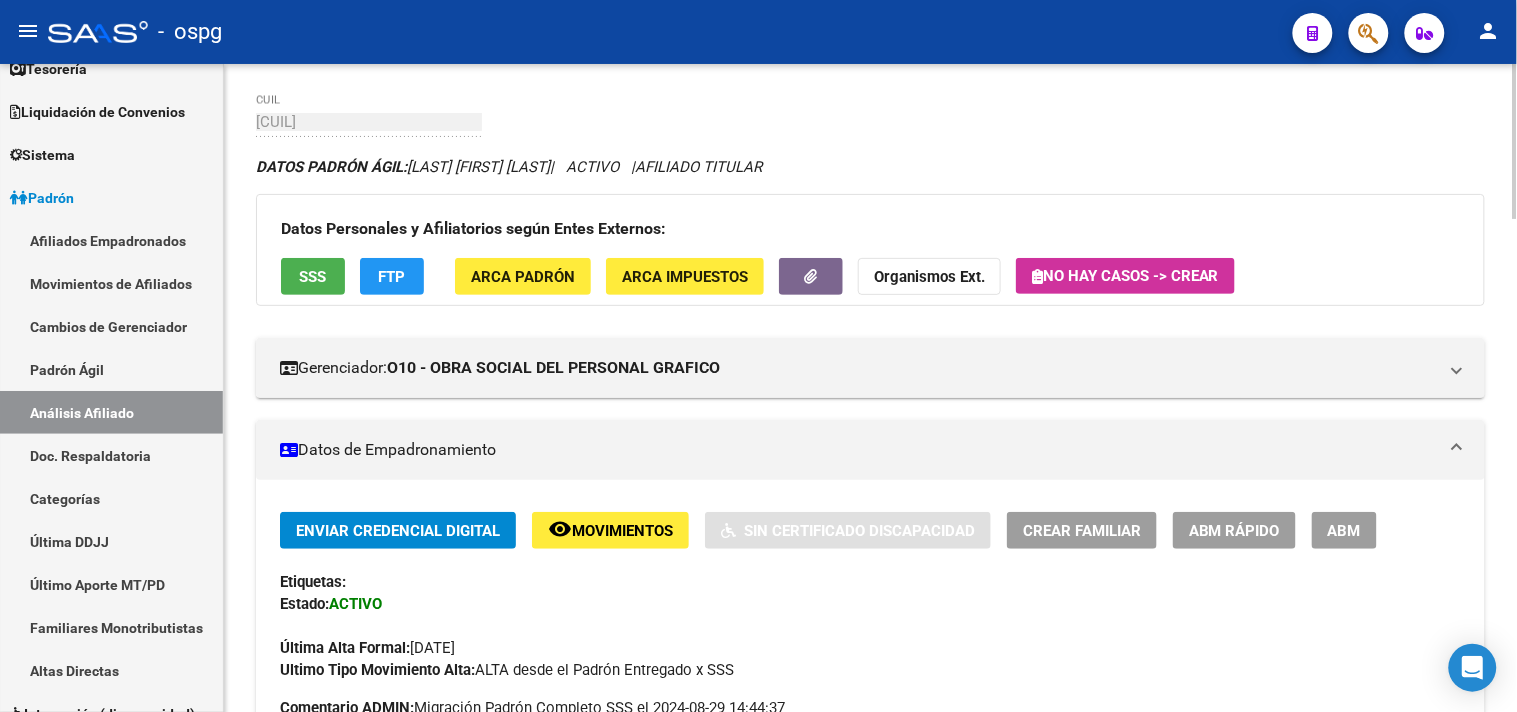 scroll, scrollTop: 0, scrollLeft: 0, axis: both 